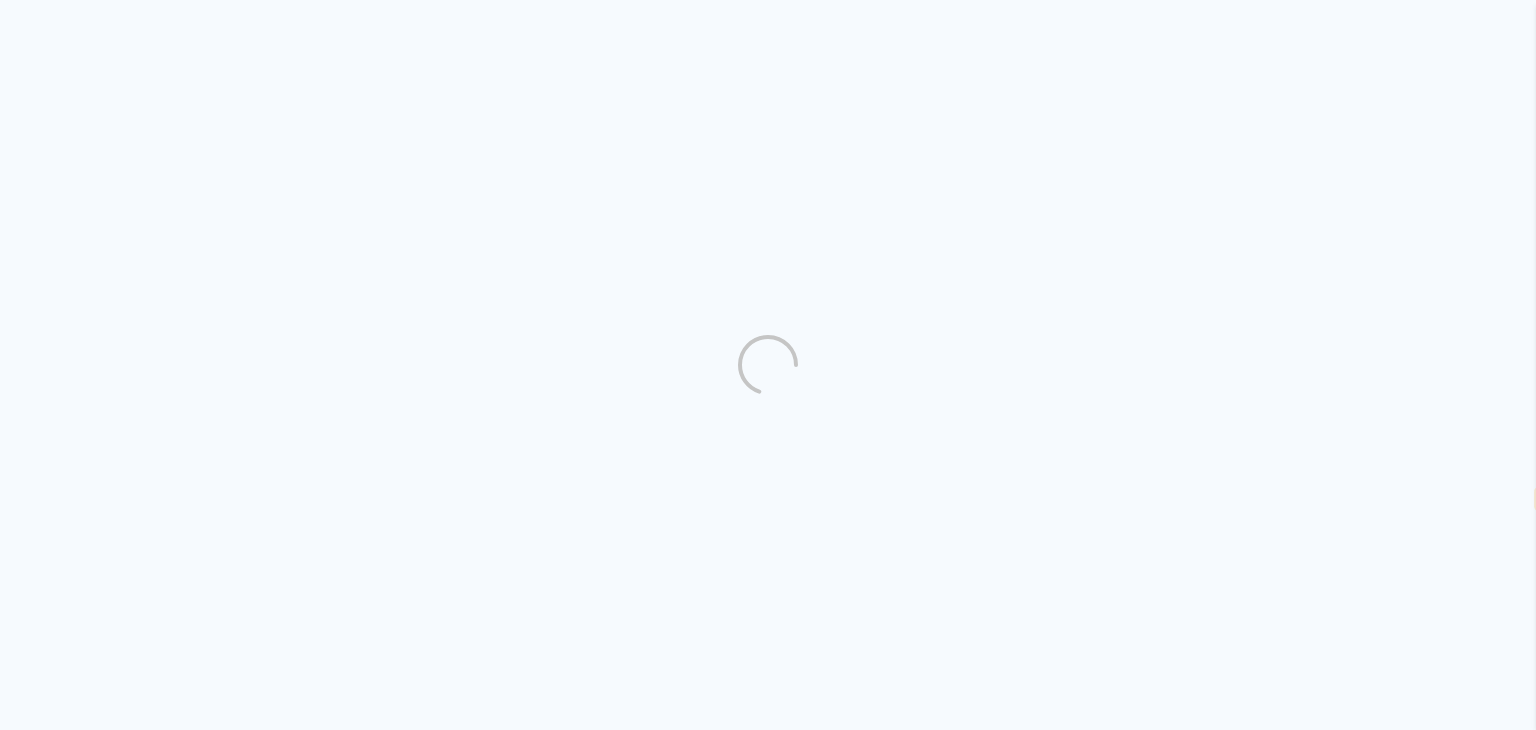 scroll, scrollTop: 0, scrollLeft: 0, axis: both 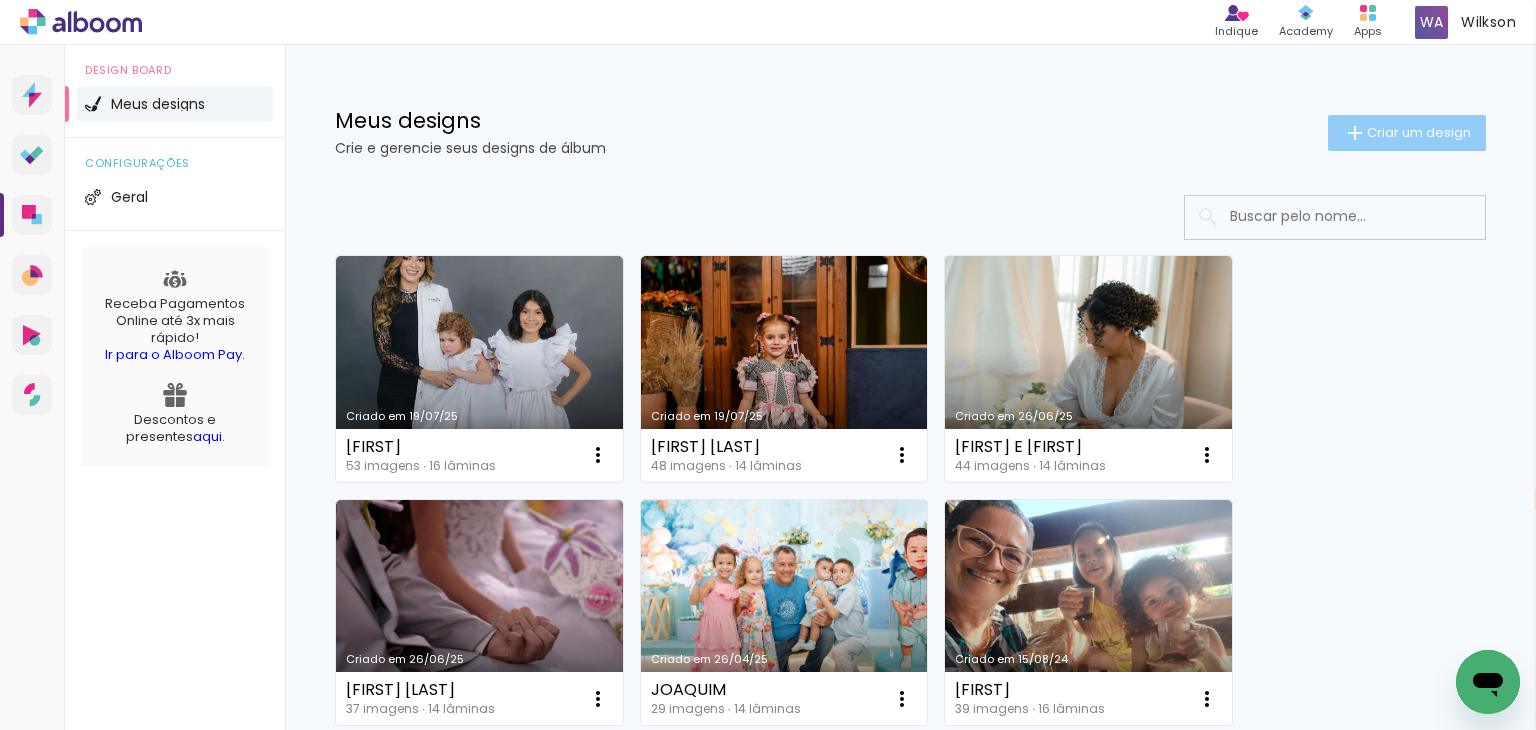 click on "Criar um design" 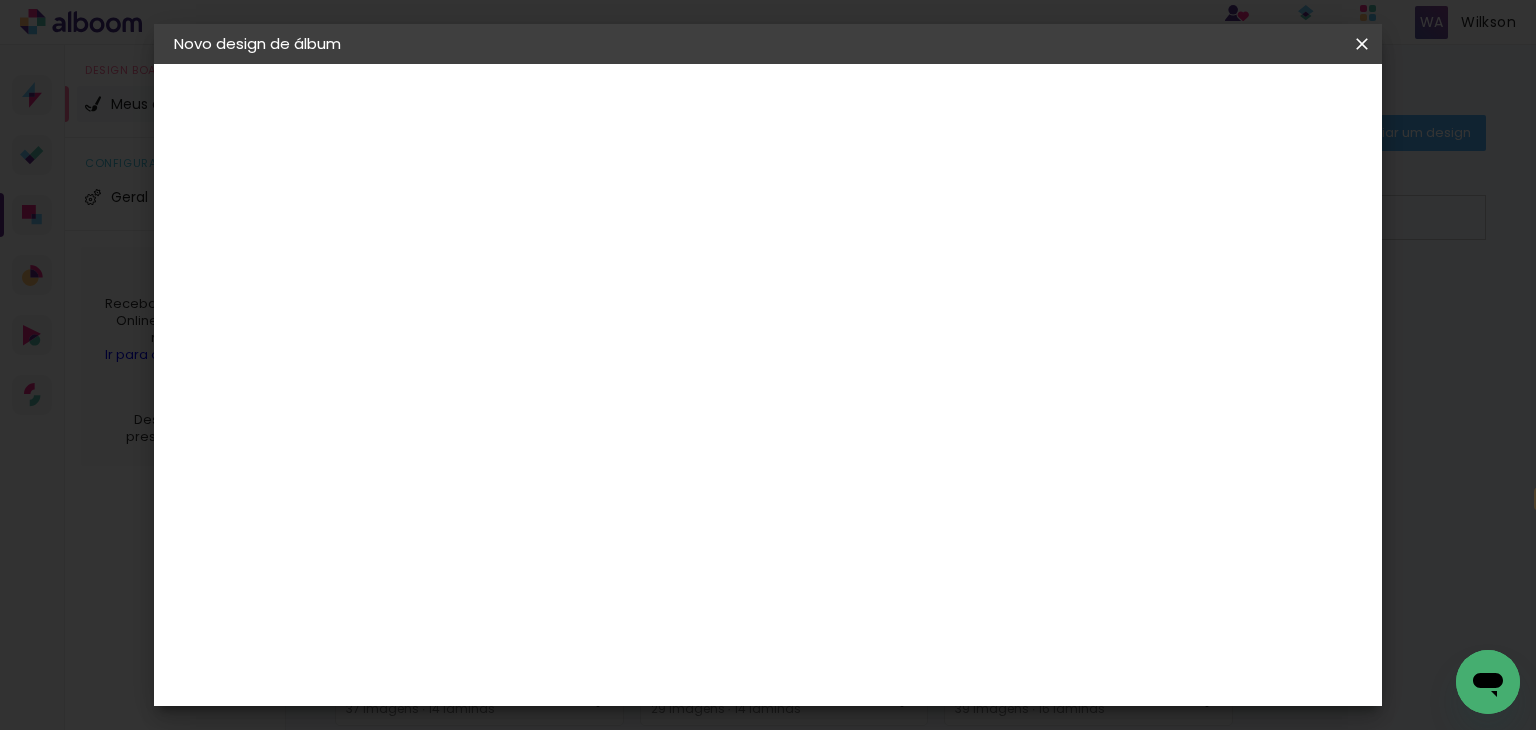 click at bounding box center [0, 0] 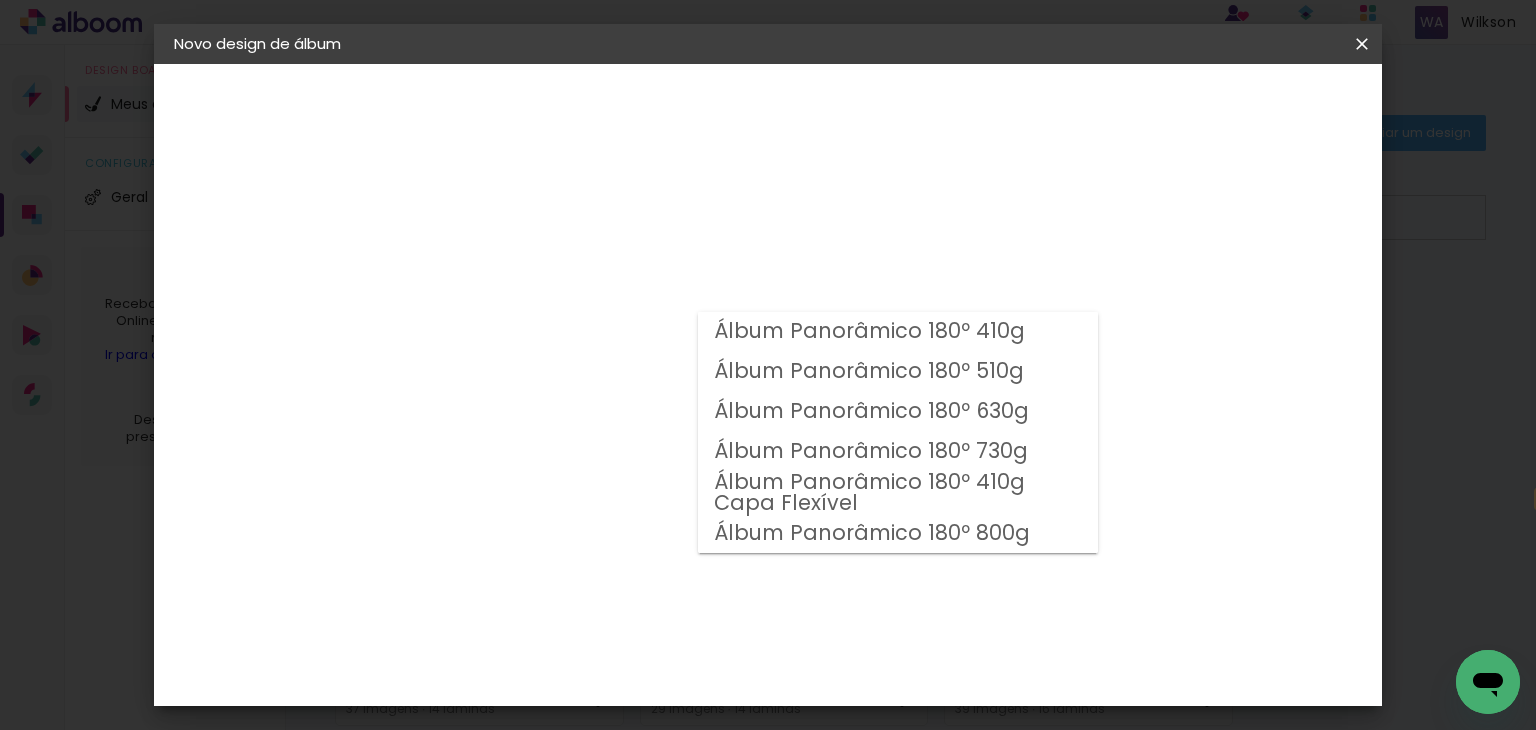 click on "Álbum Panorâmico 180º 730g" at bounding box center (0, 0) 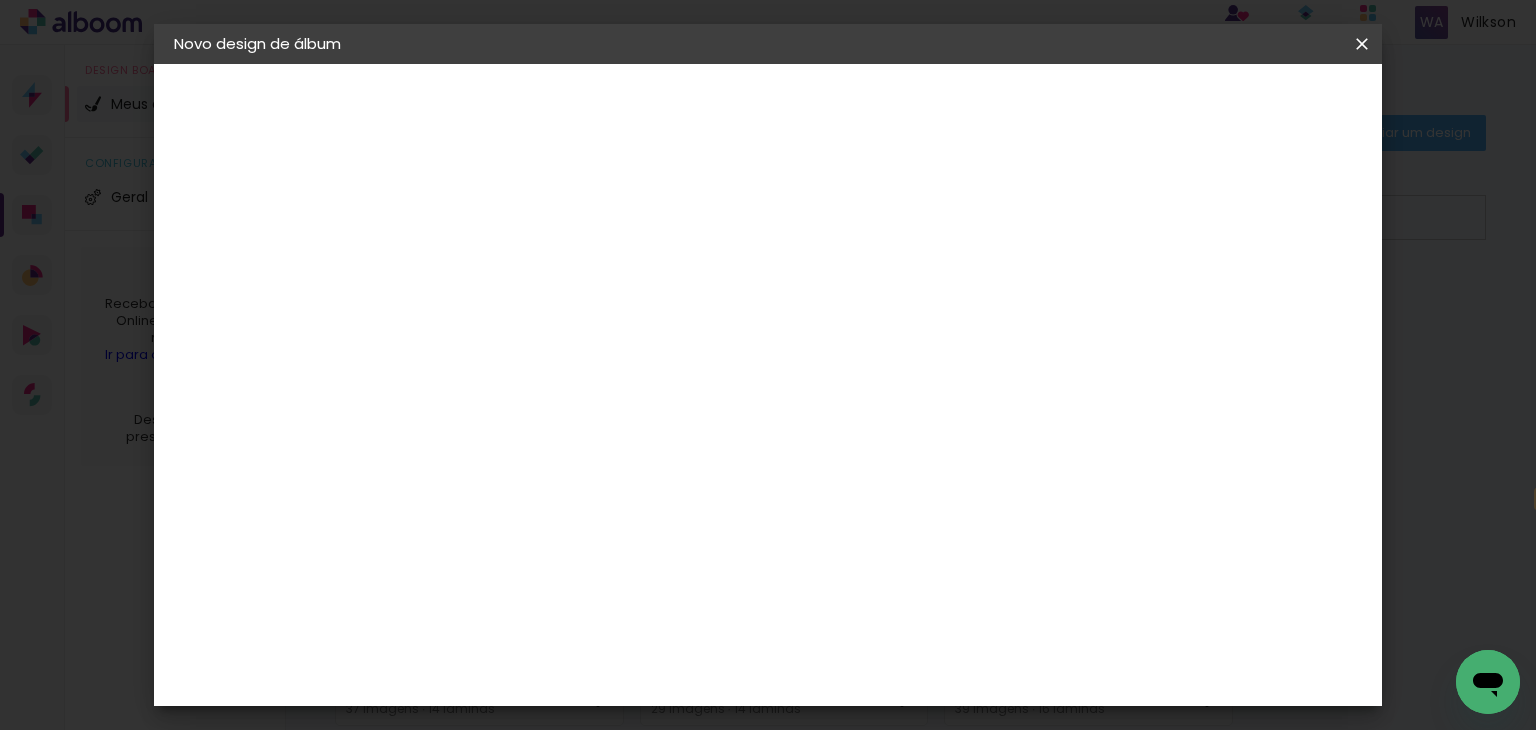 click on "28 × 21" 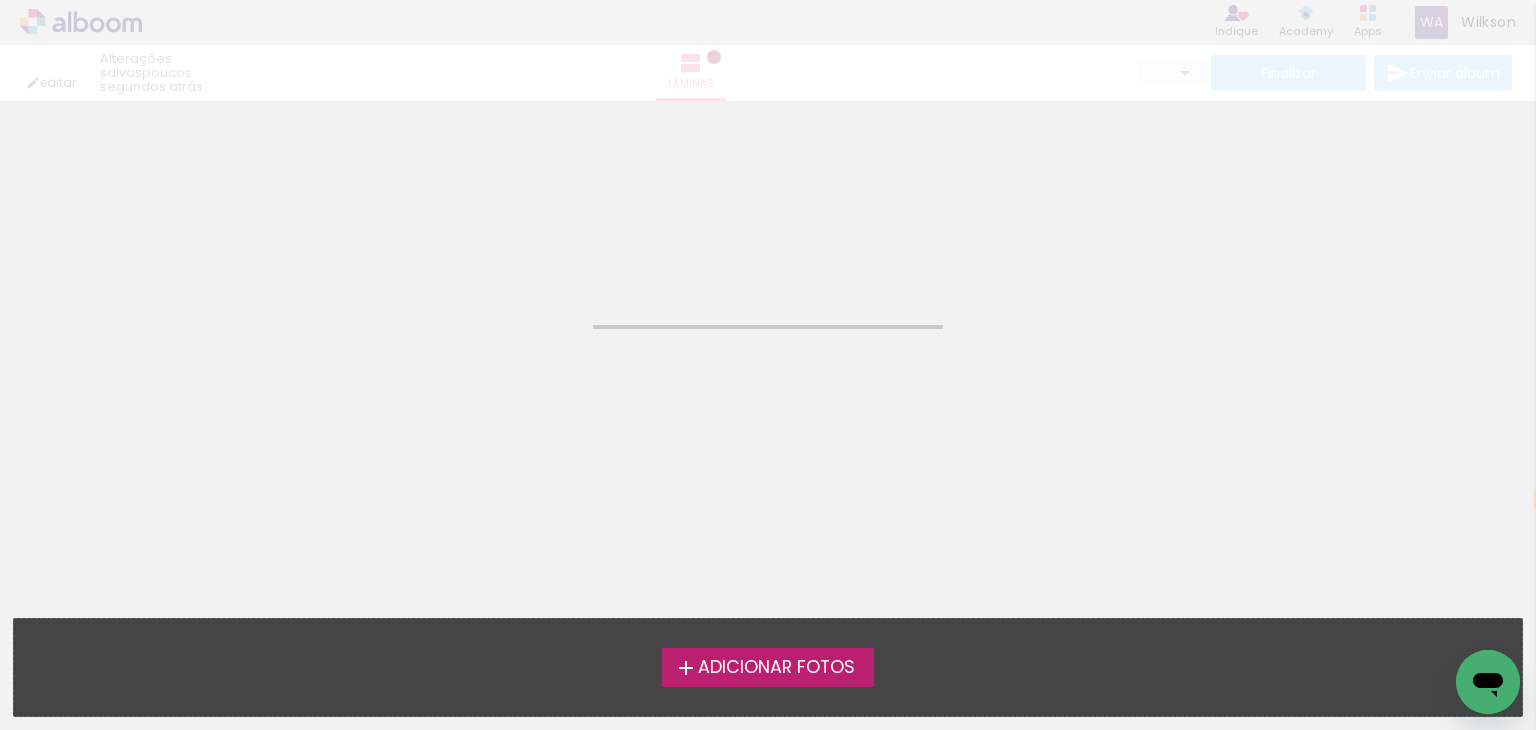click on "Adicionar Fotos" at bounding box center (776, 668) 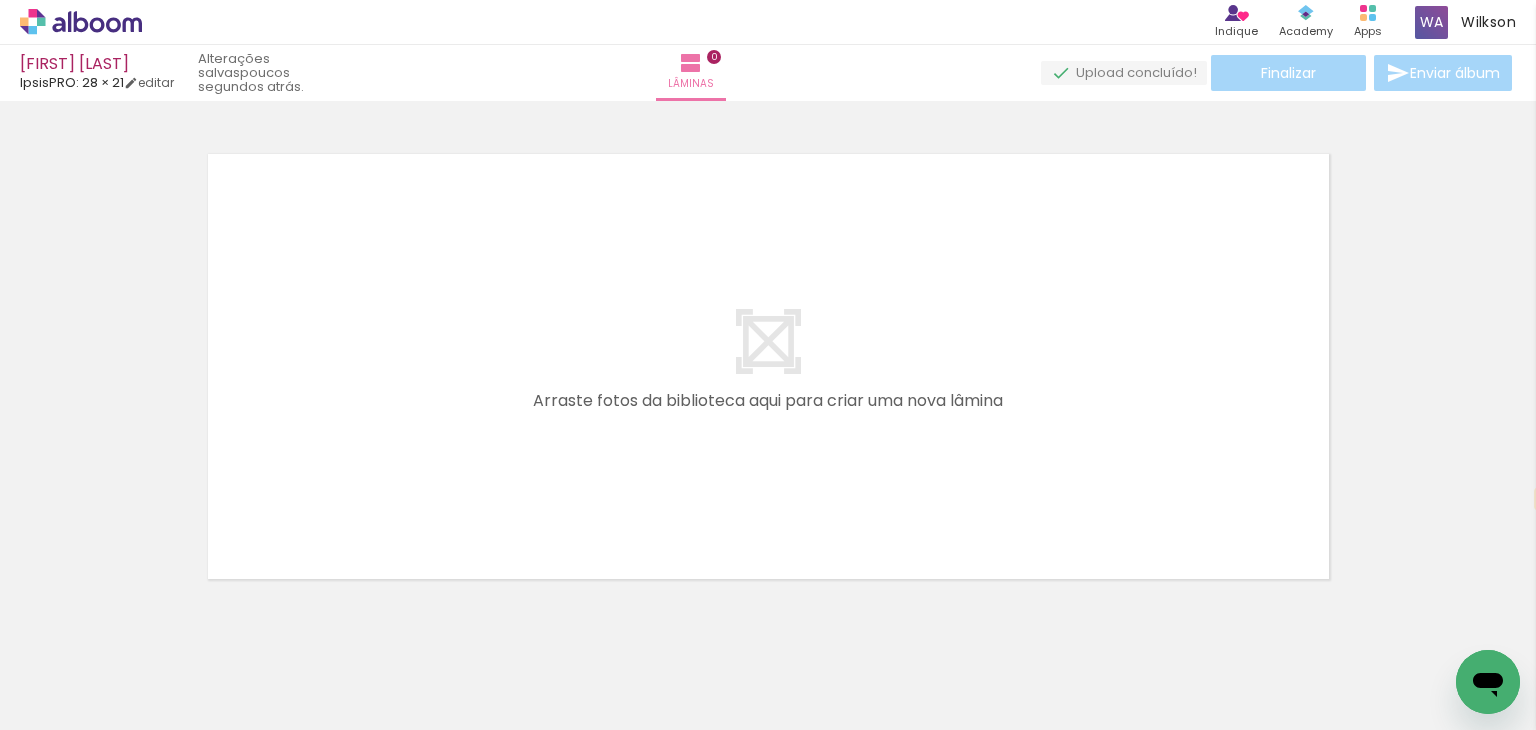 scroll, scrollTop: 25, scrollLeft: 0, axis: vertical 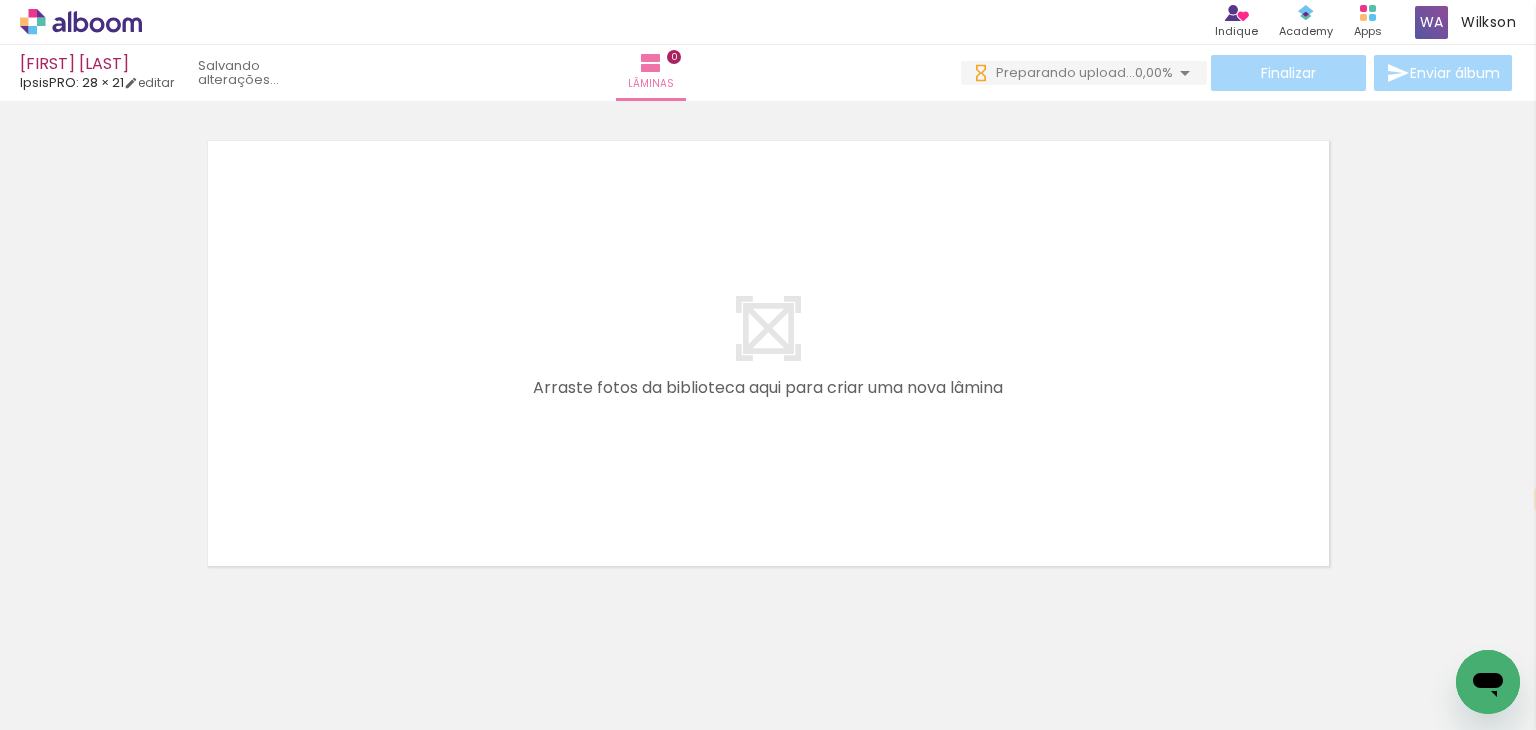 drag, startPoint x: 204, startPoint y: 660, endPoint x: 408, endPoint y: 501, distance: 258.64453 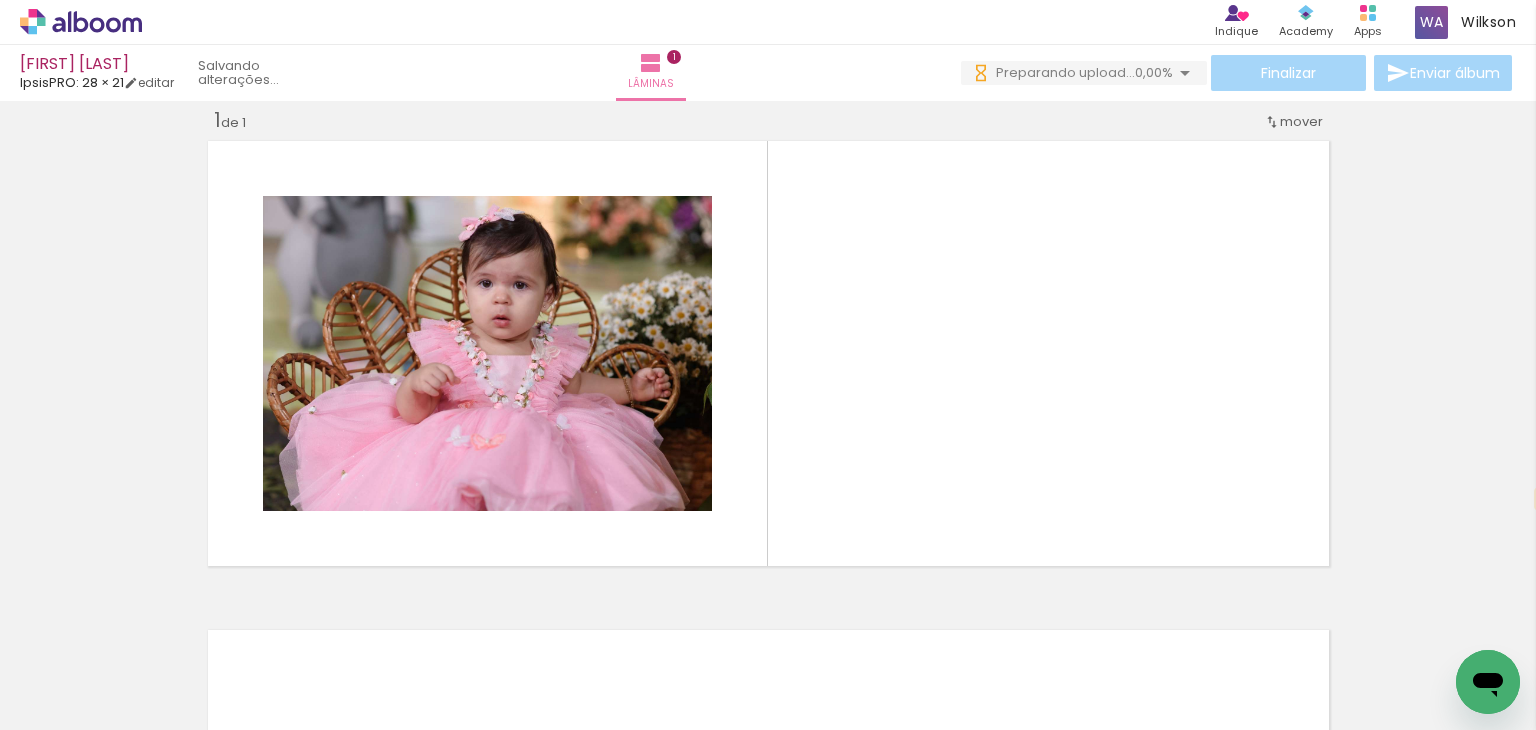 scroll, scrollTop: 25, scrollLeft: 0, axis: vertical 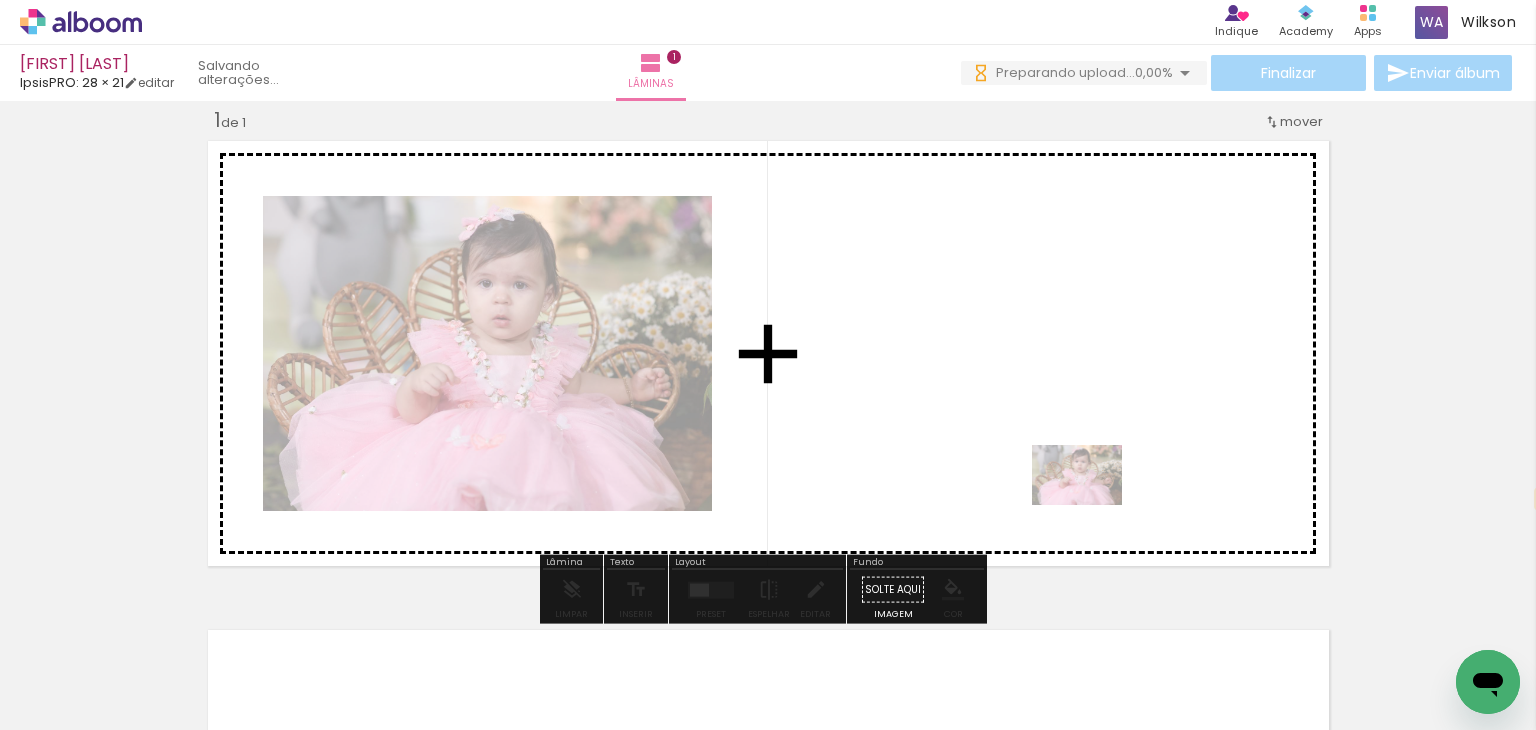 drag, startPoint x: 216, startPoint y: 683, endPoint x: 1092, endPoint y: 505, distance: 893.90155 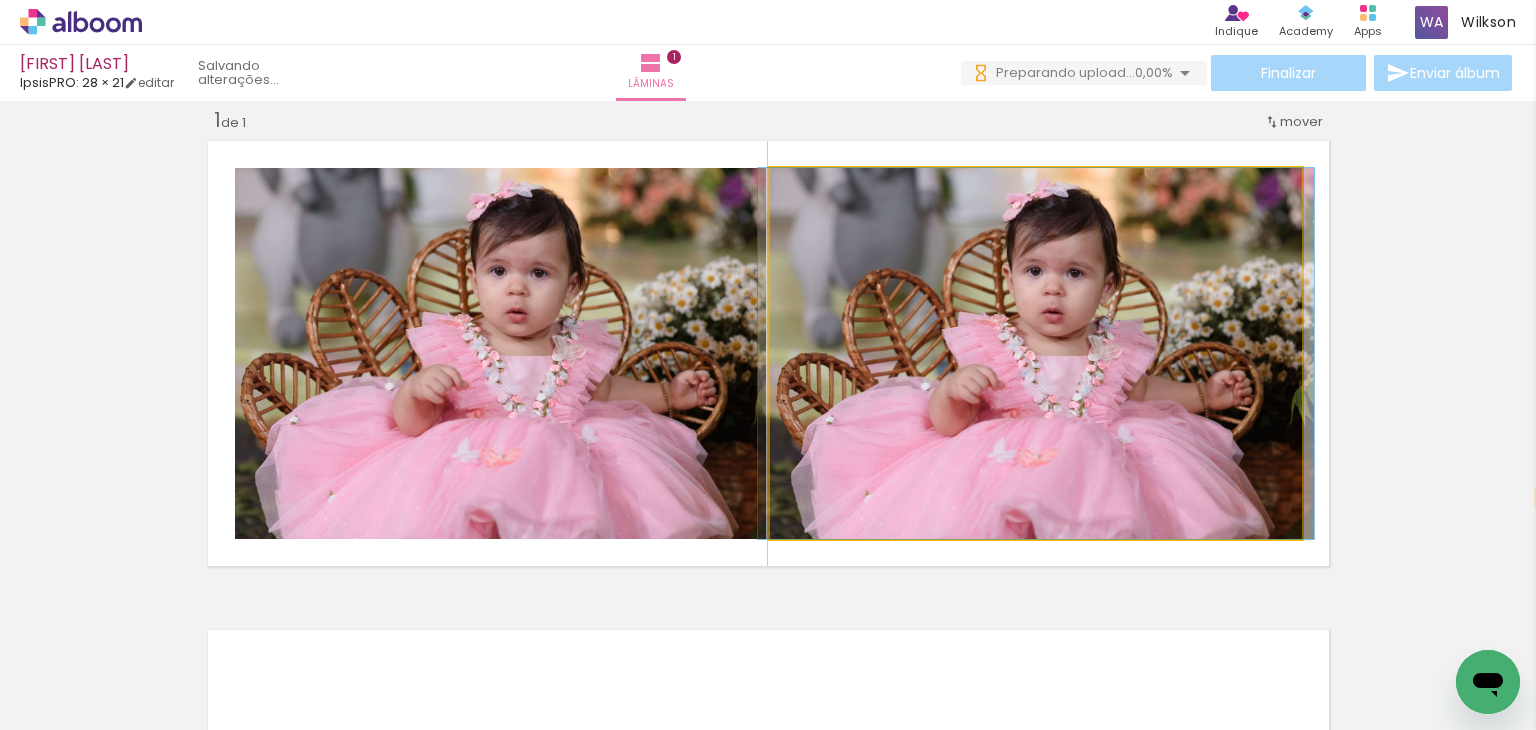 scroll, scrollTop: 0, scrollLeft: 0, axis: both 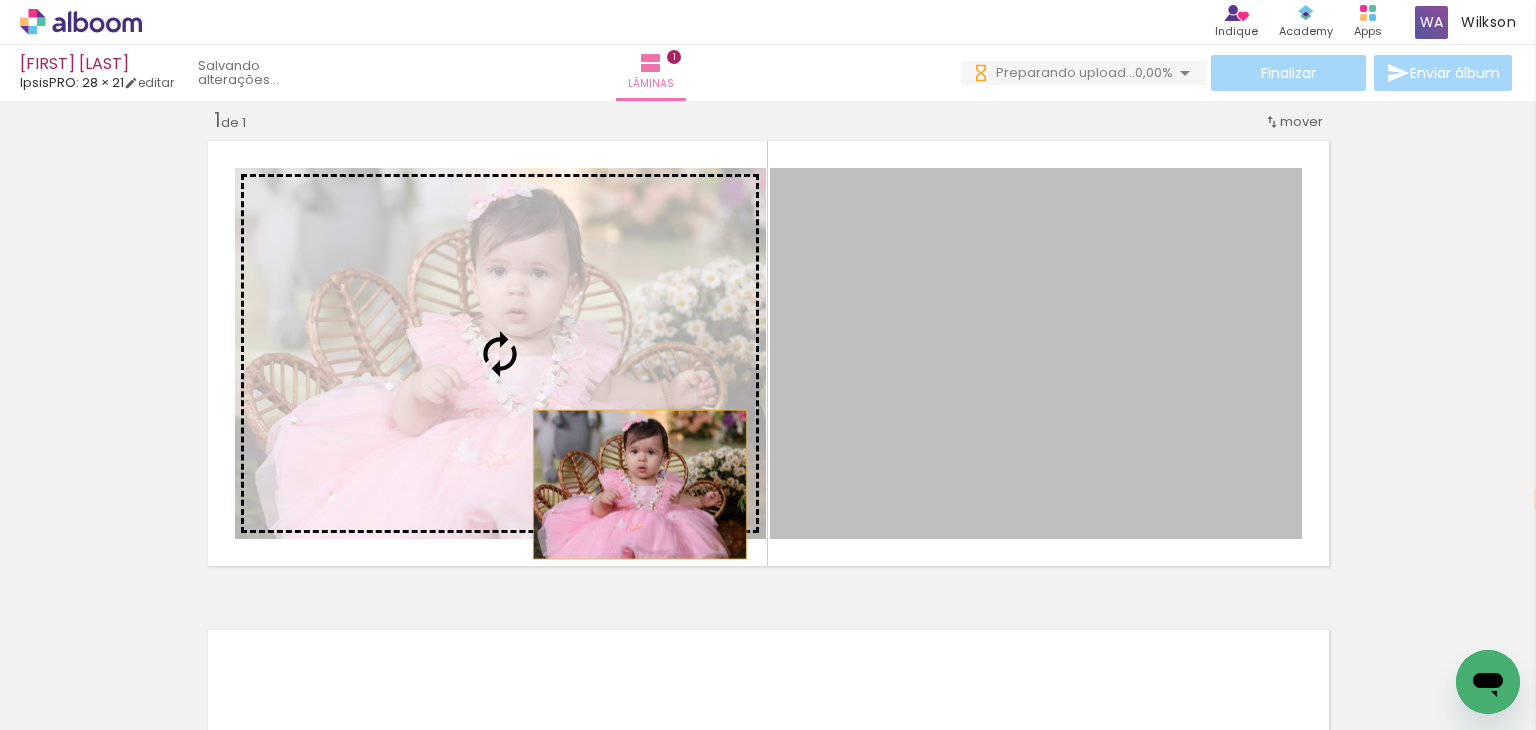 drag, startPoint x: 1151, startPoint y: 258, endPoint x: 384, endPoint y: 593, distance: 836.96716 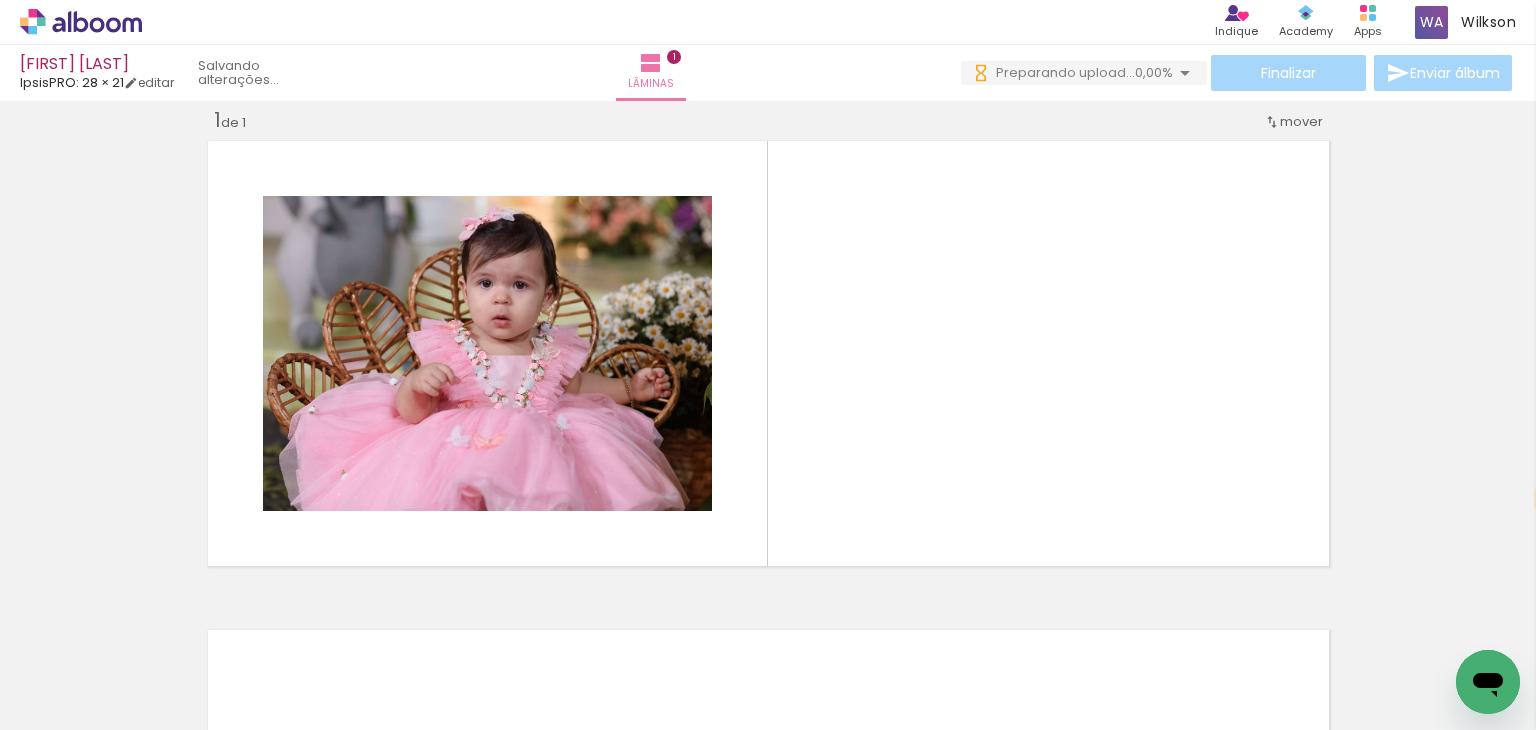 click on "Todas as fotos" at bounding box center (56, 669) 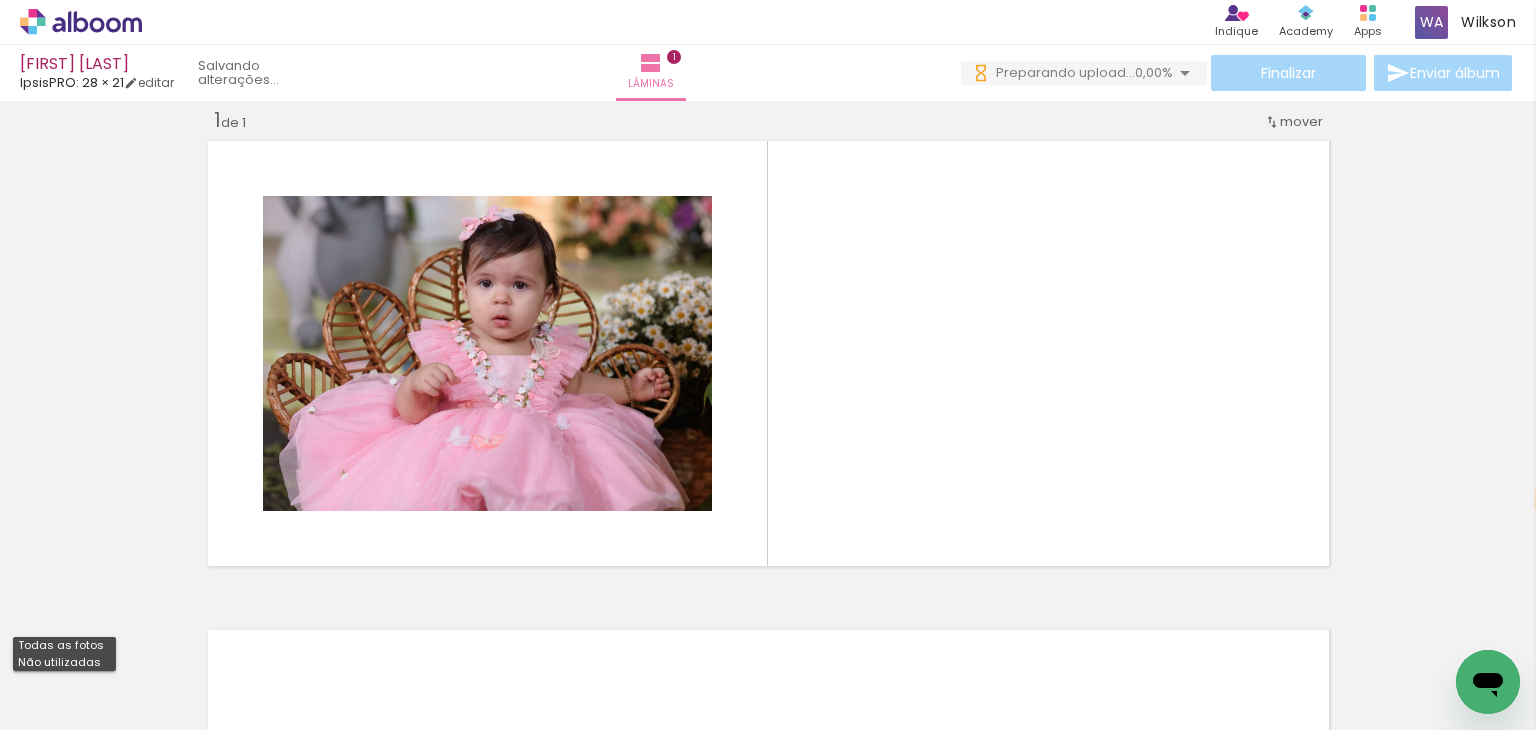 click on "Não utilizadas" at bounding box center (0, 0) 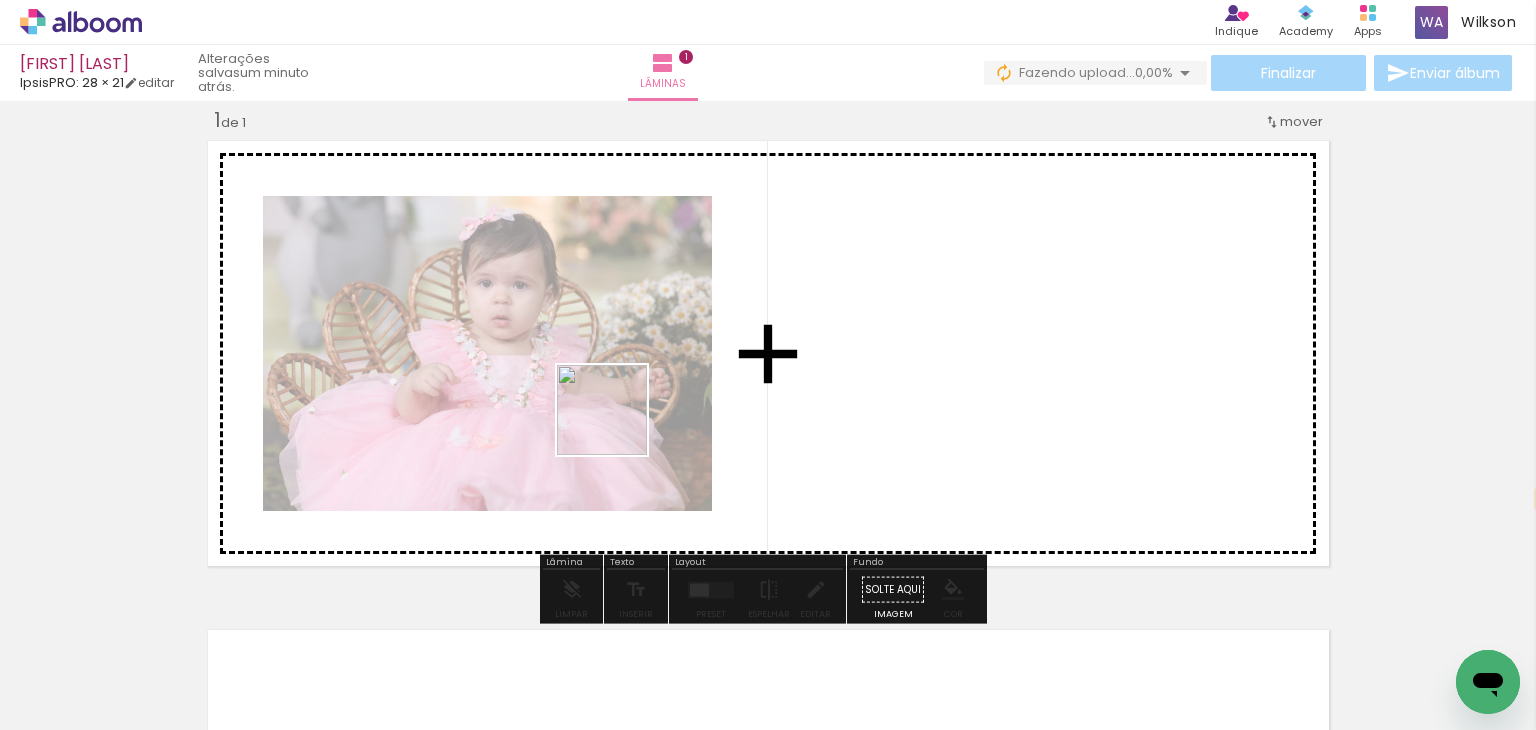 drag, startPoint x: 220, startPoint y: 678, endPoint x: 818, endPoint y: 346, distance: 683.97955 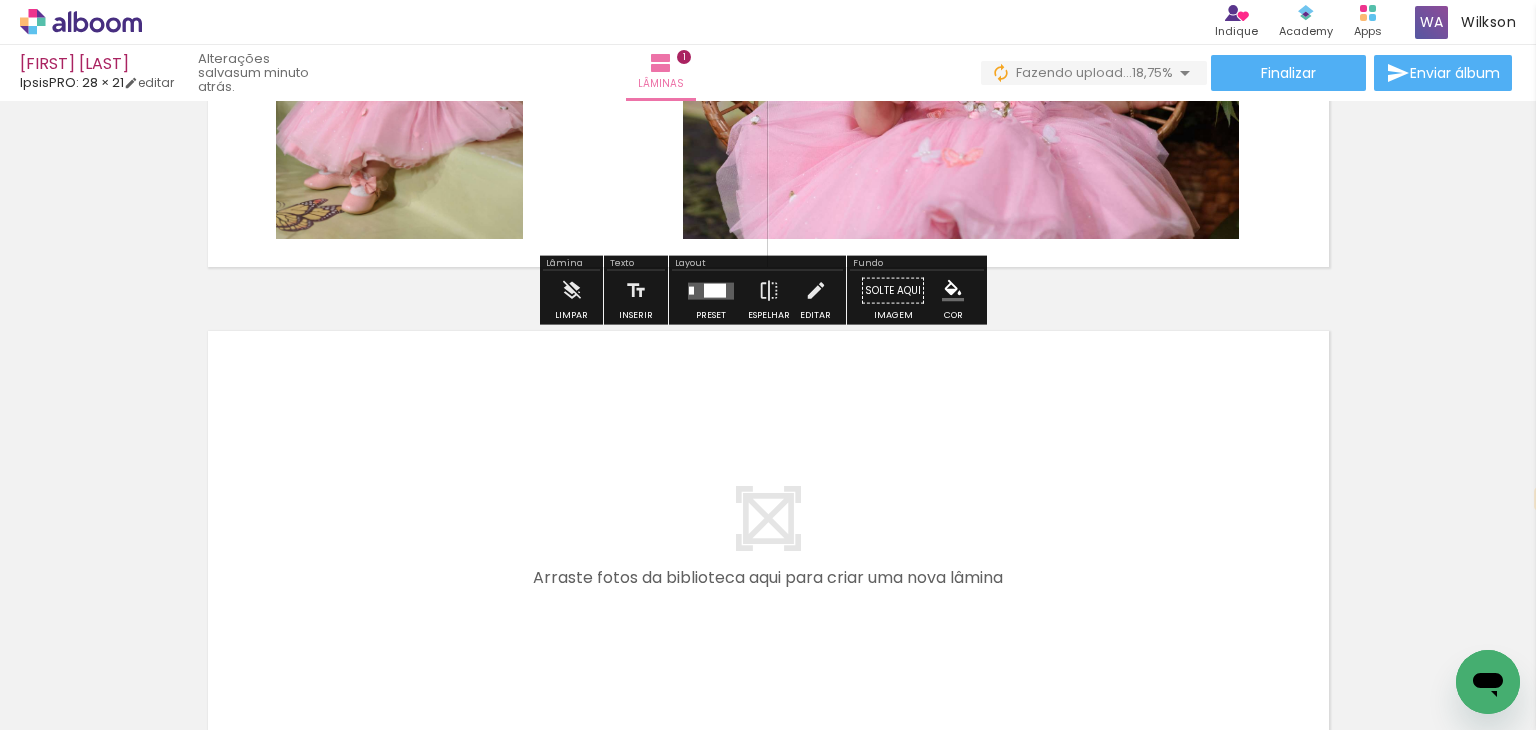scroll, scrollTop: 359, scrollLeft: 0, axis: vertical 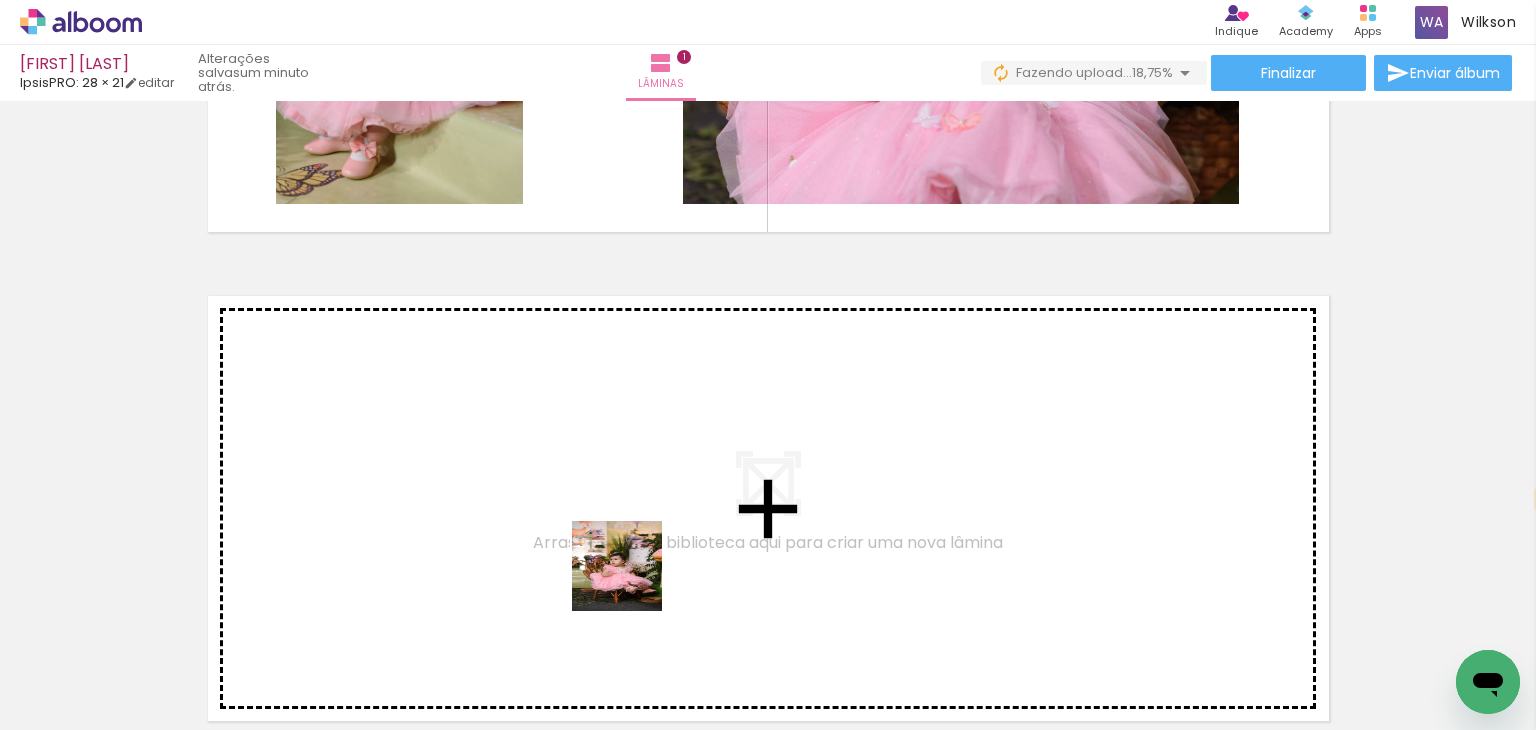 drag, startPoint x: 665, startPoint y: 684, endPoint x: 590, endPoint y: 494, distance: 204.26698 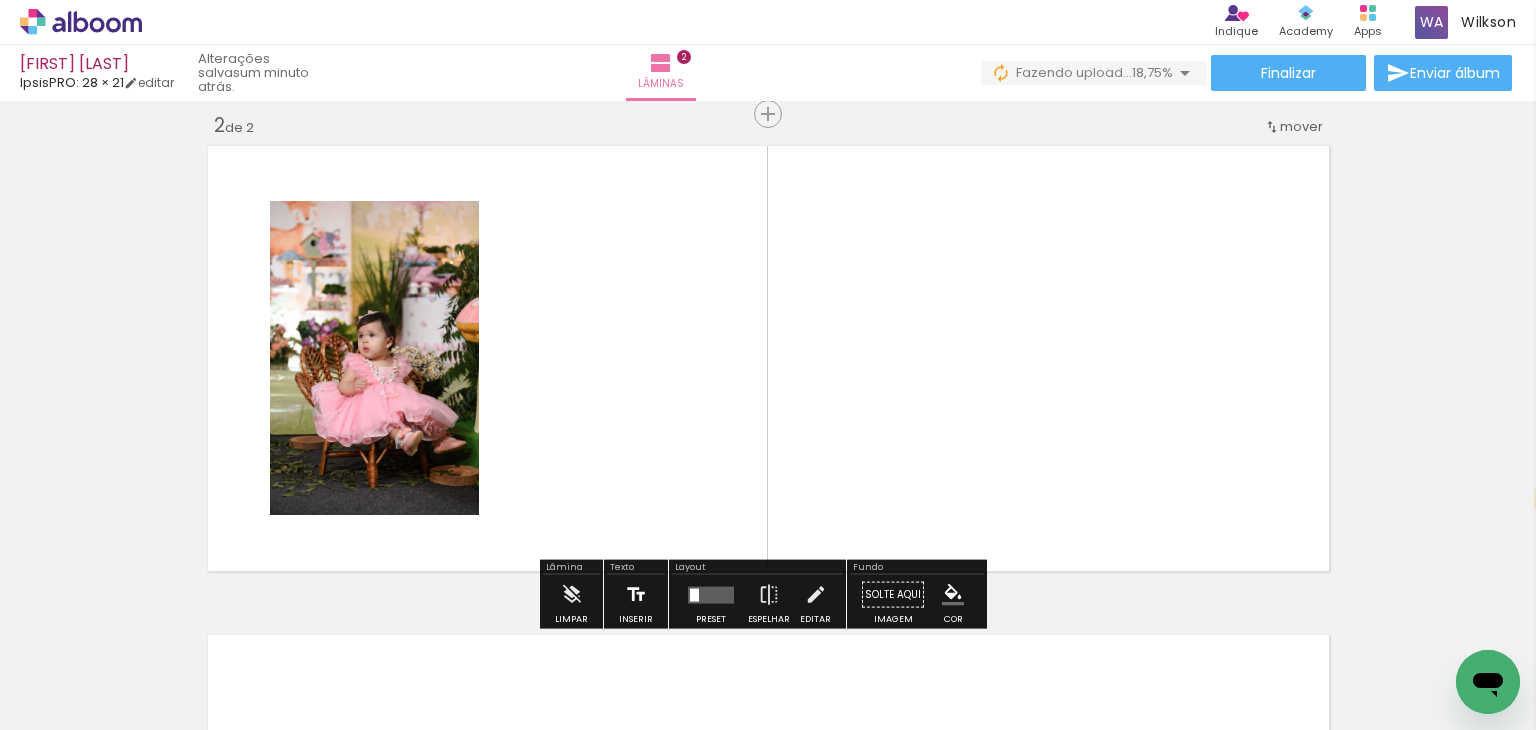 scroll, scrollTop: 514, scrollLeft: 0, axis: vertical 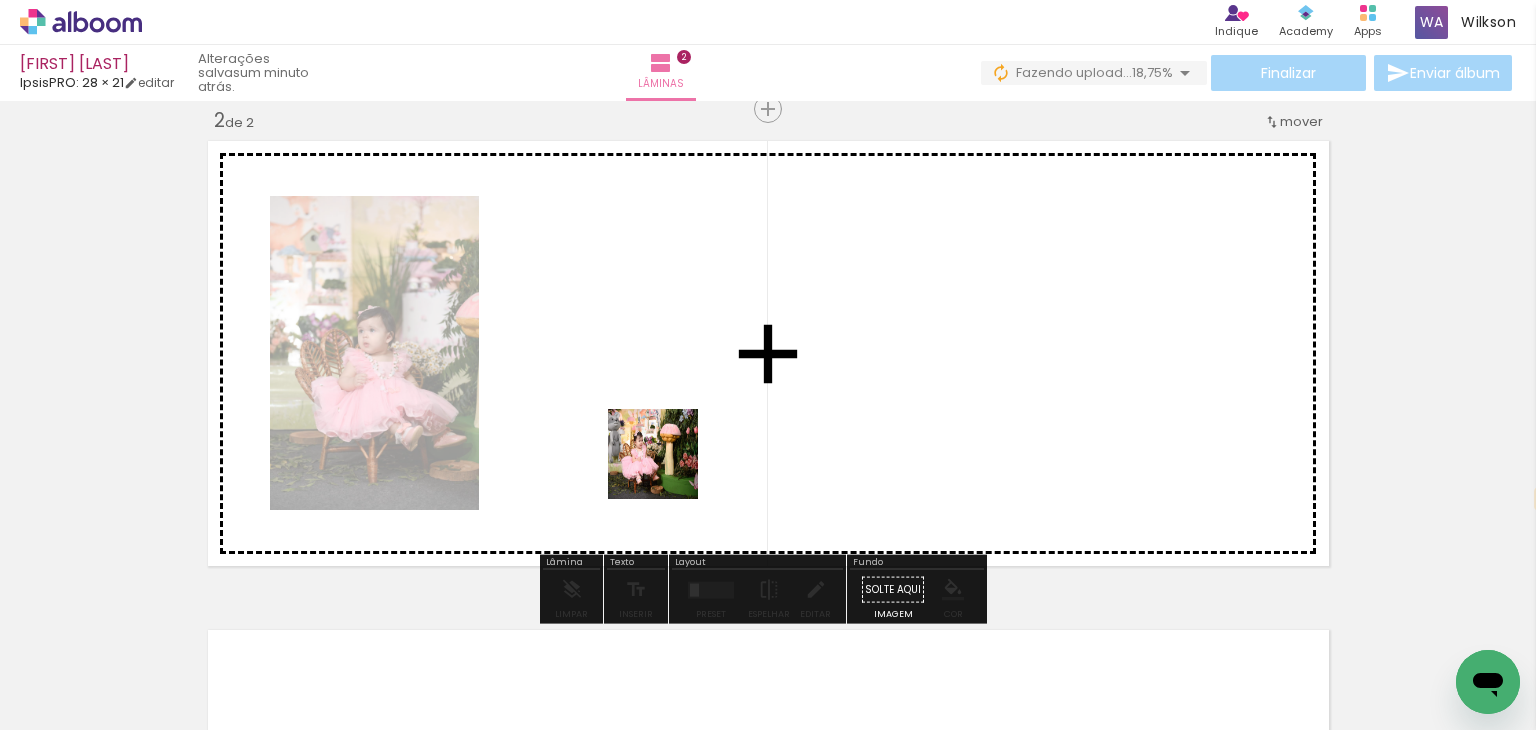 drag, startPoint x: 668, startPoint y: 681, endPoint x: 673, endPoint y: 407, distance: 274.04562 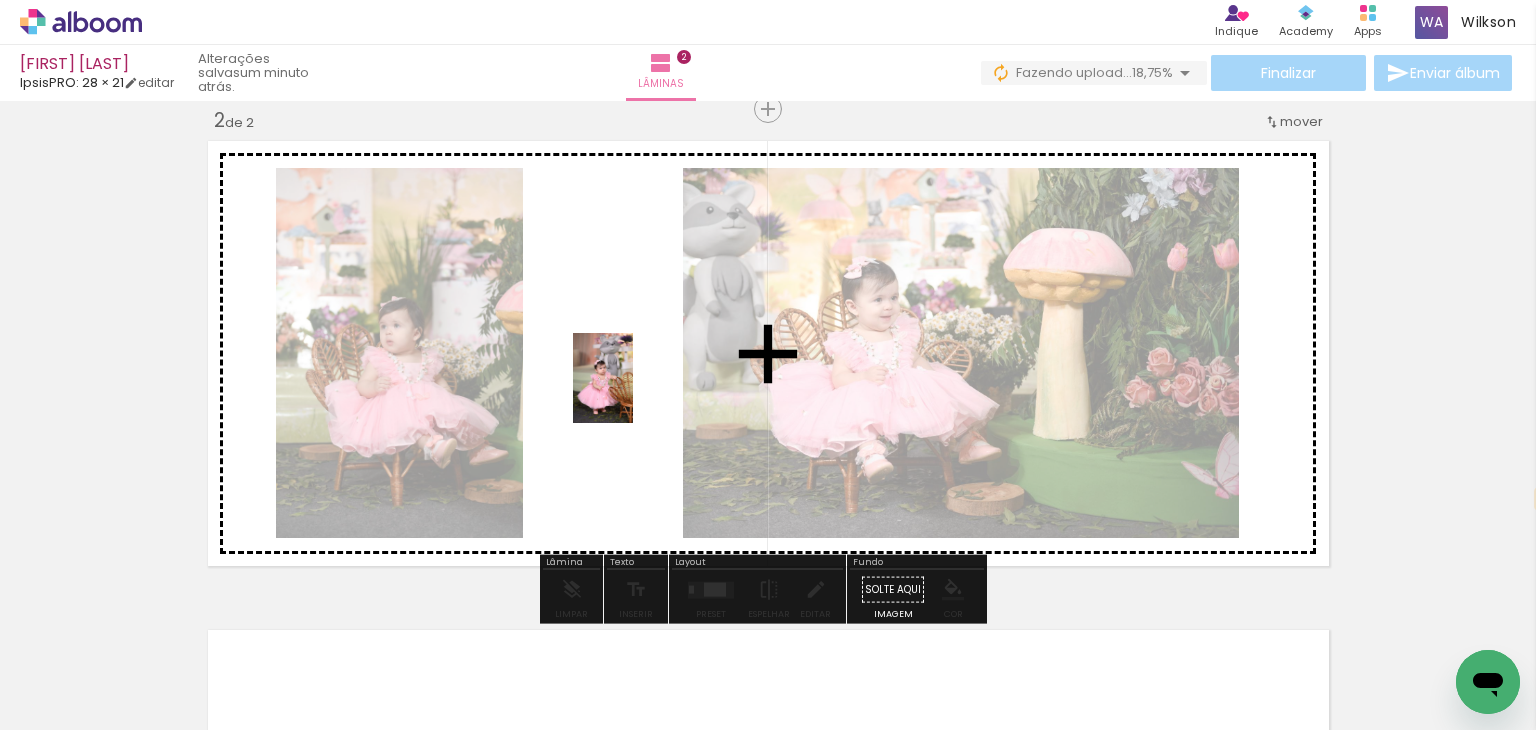 drag, startPoint x: 790, startPoint y: 692, endPoint x: 633, endPoint y: 393, distance: 337.7129 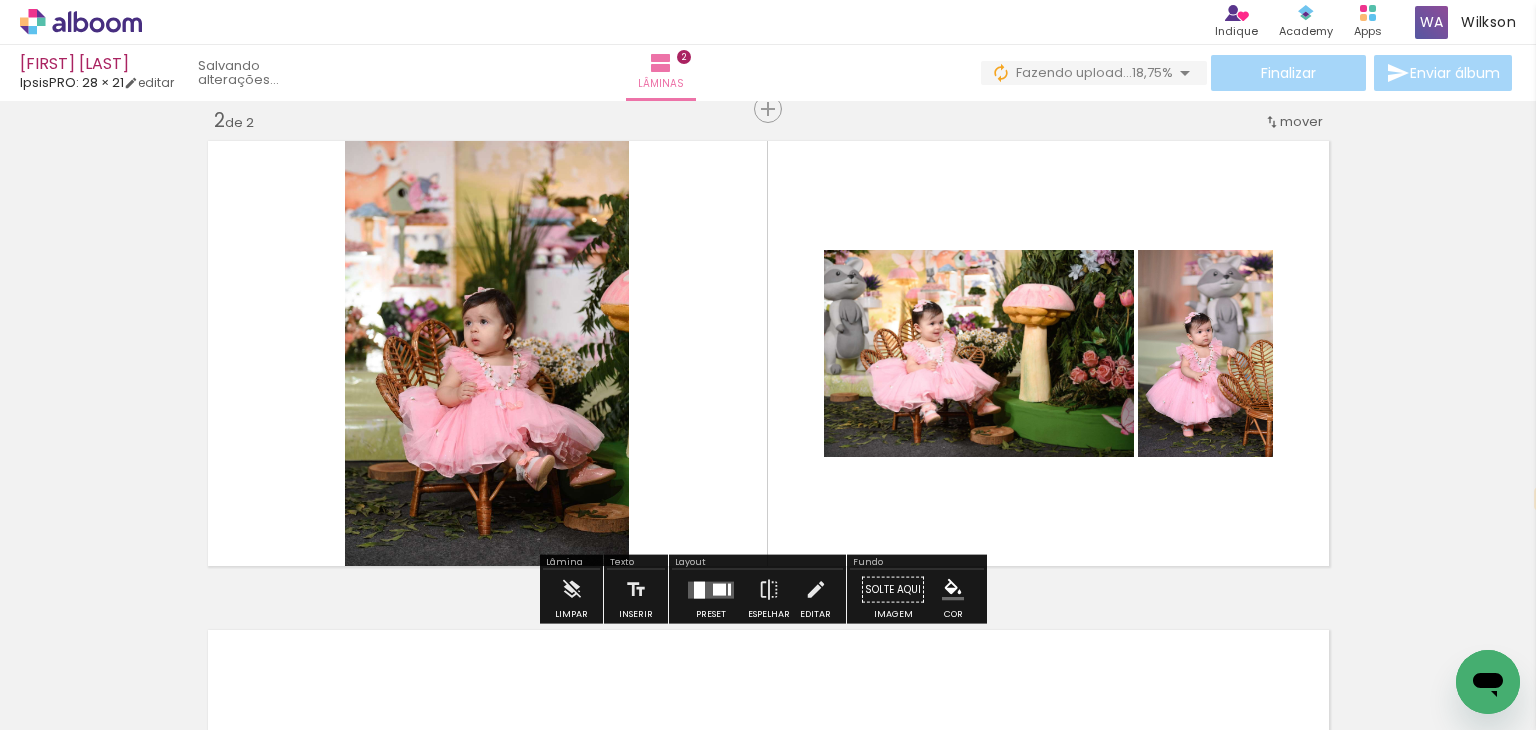 click at bounding box center (711, 589) 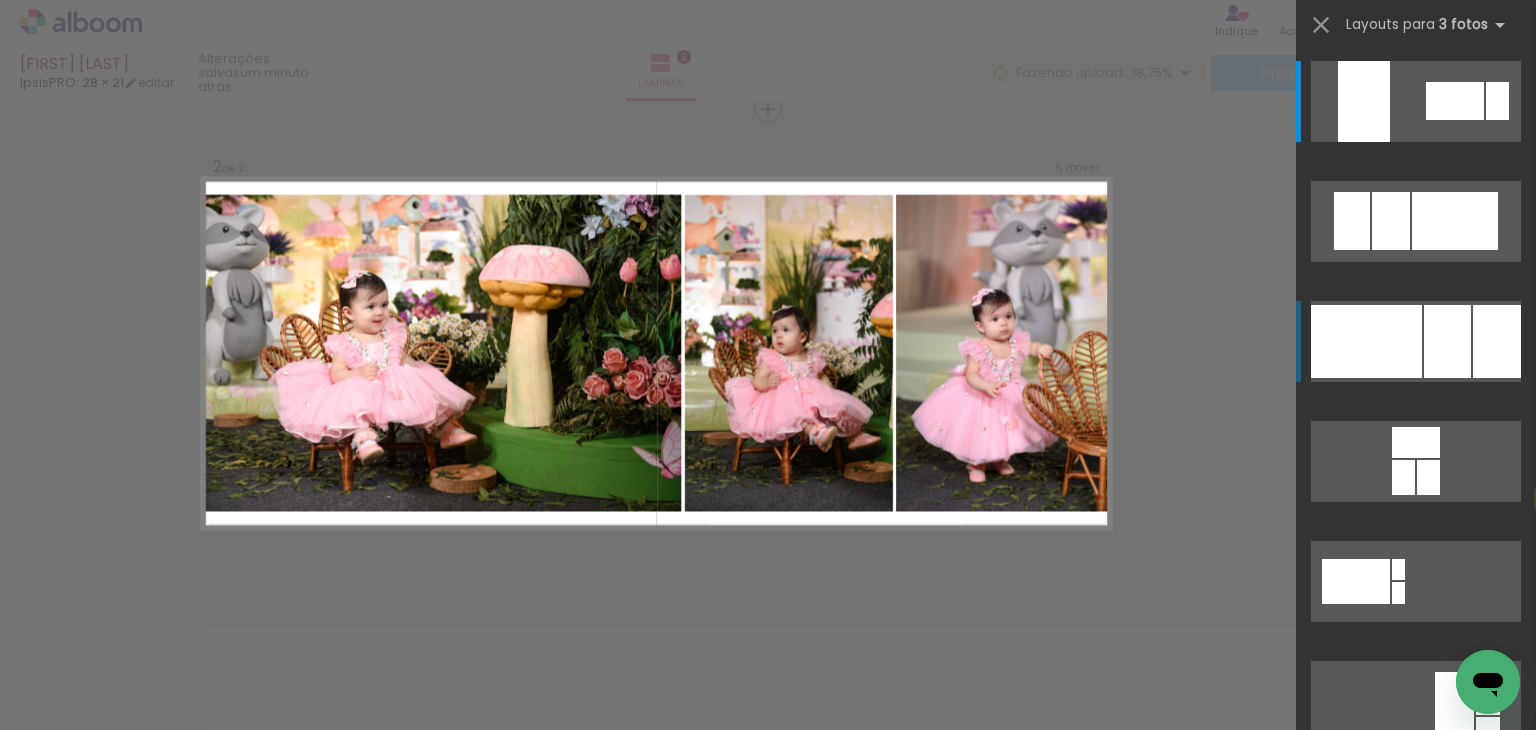 click at bounding box center (1455, 101) 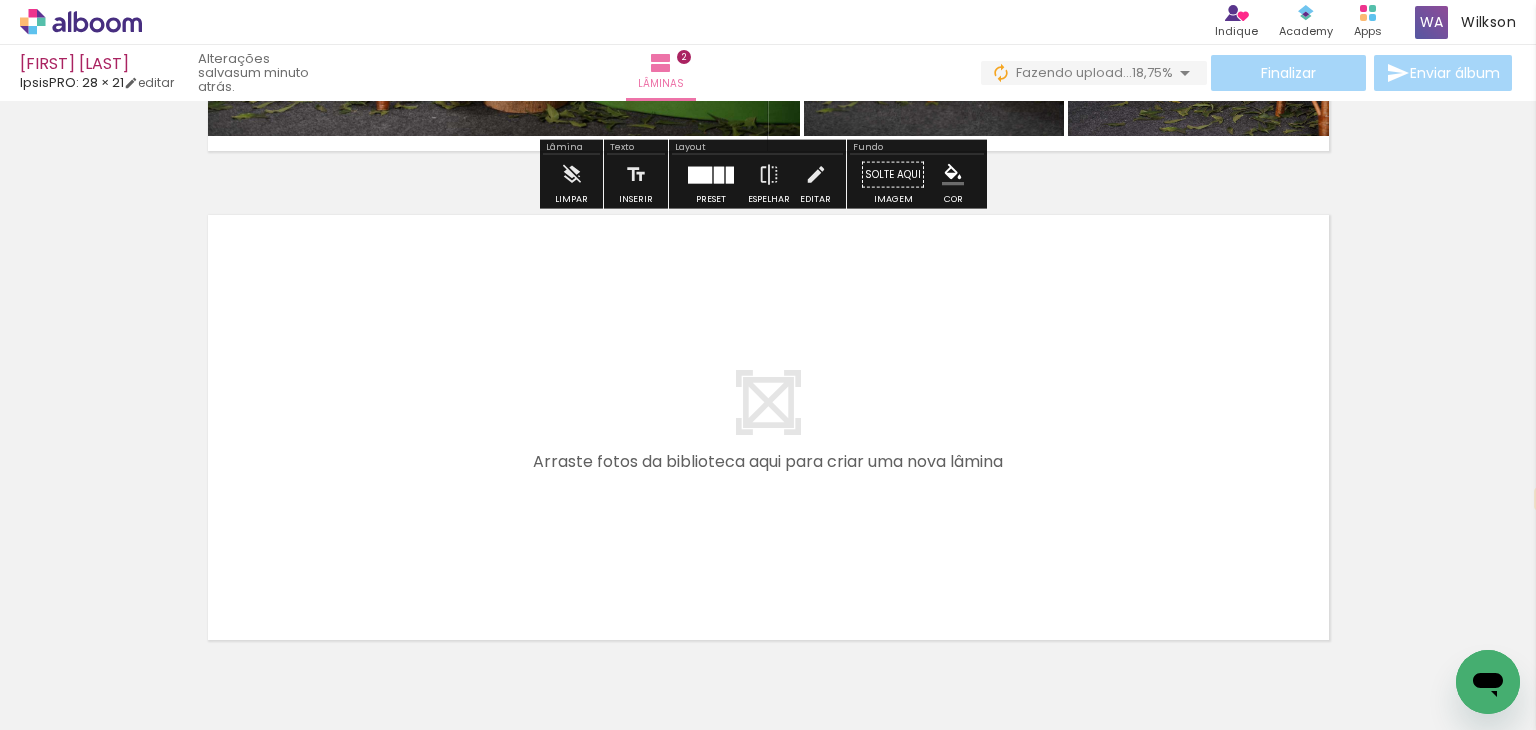 scroll, scrollTop: 933, scrollLeft: 0, axis: vertical 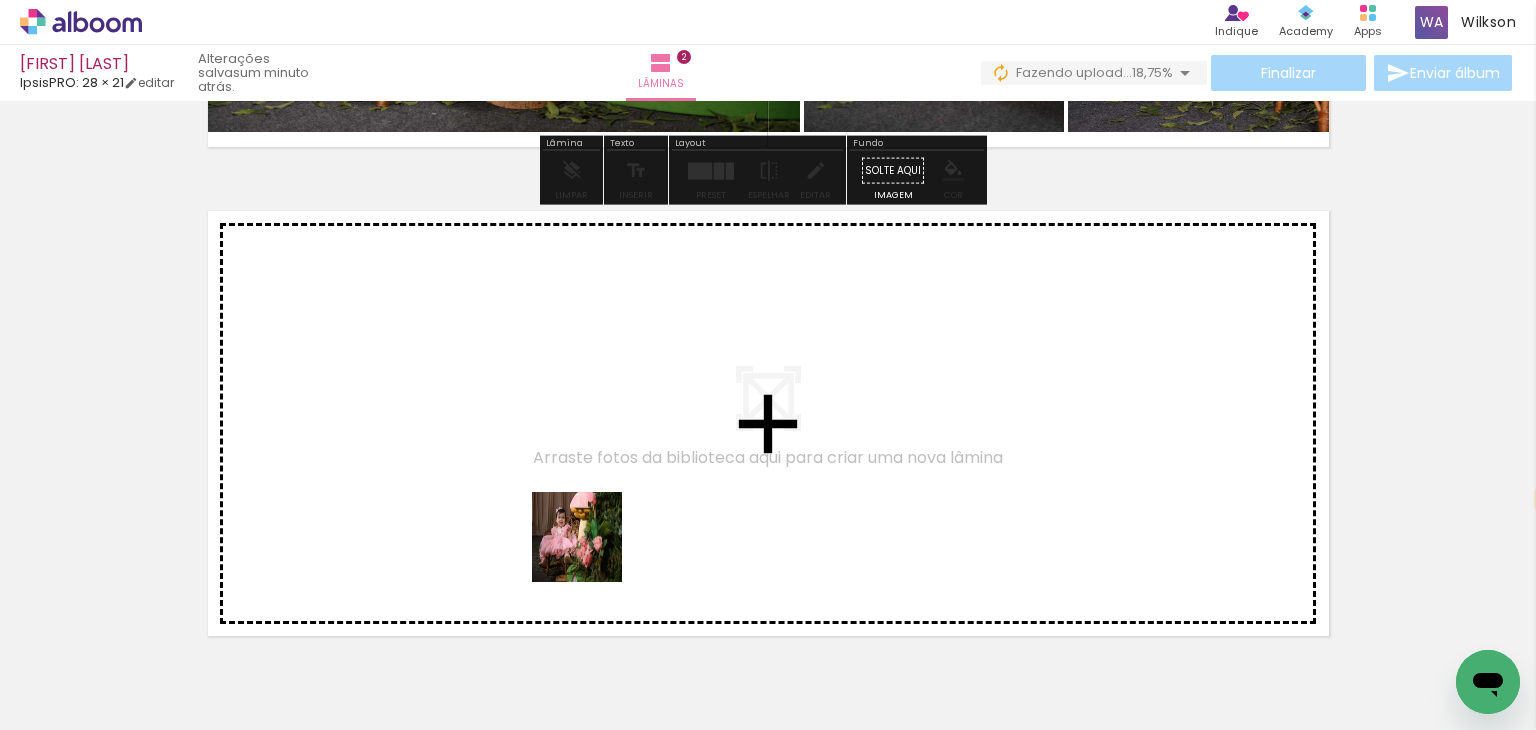drag, startPoint x: 671, startPoint y: 661, endPoint x: 479, endPoint y: 453, distance: 283.0689 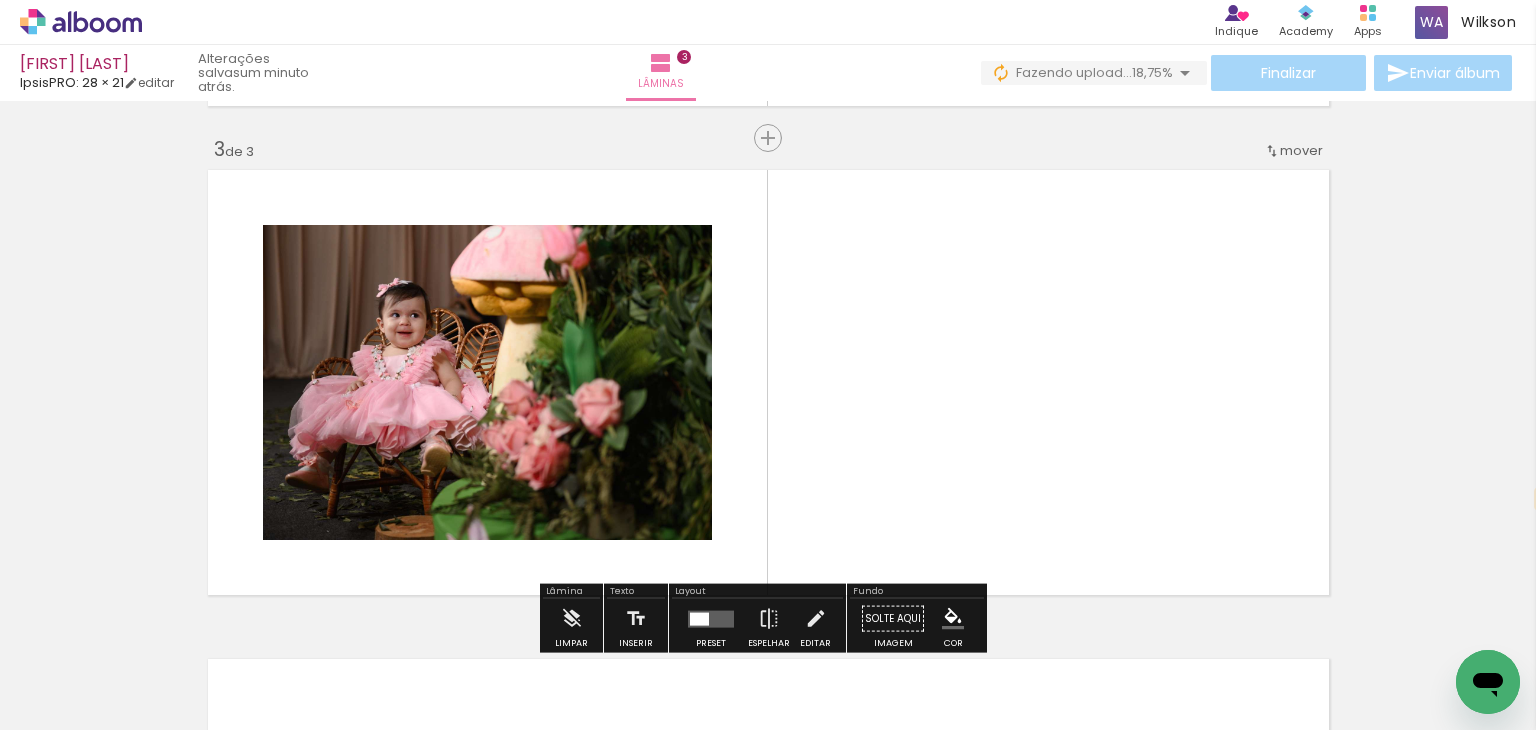 scroll, scrollTop: 1004, scrollLeft: 0, axis: vertical 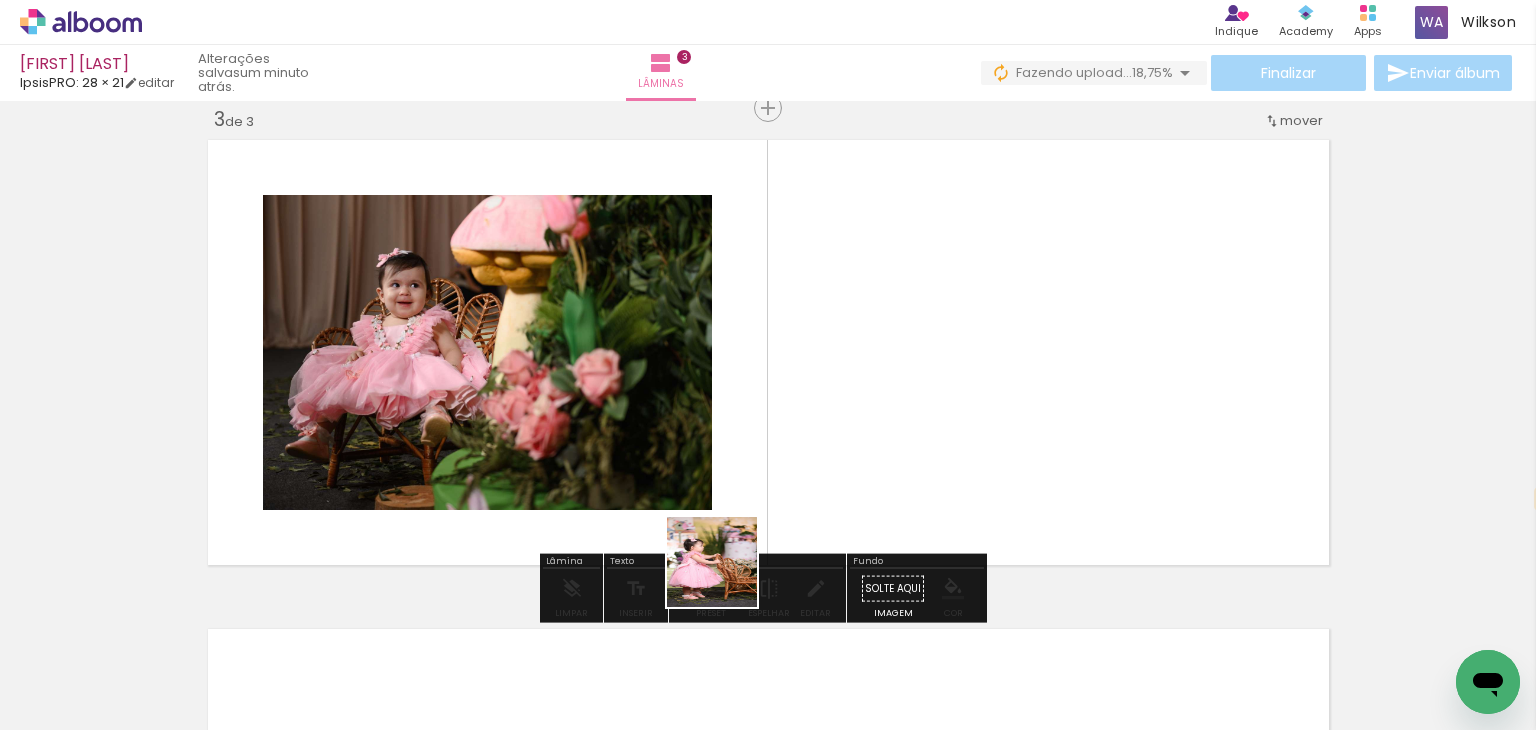 drag, startPoint x: 671, startPoint y: 694, endPoint x: 798, endPoint y: 436, distance: 287.5639 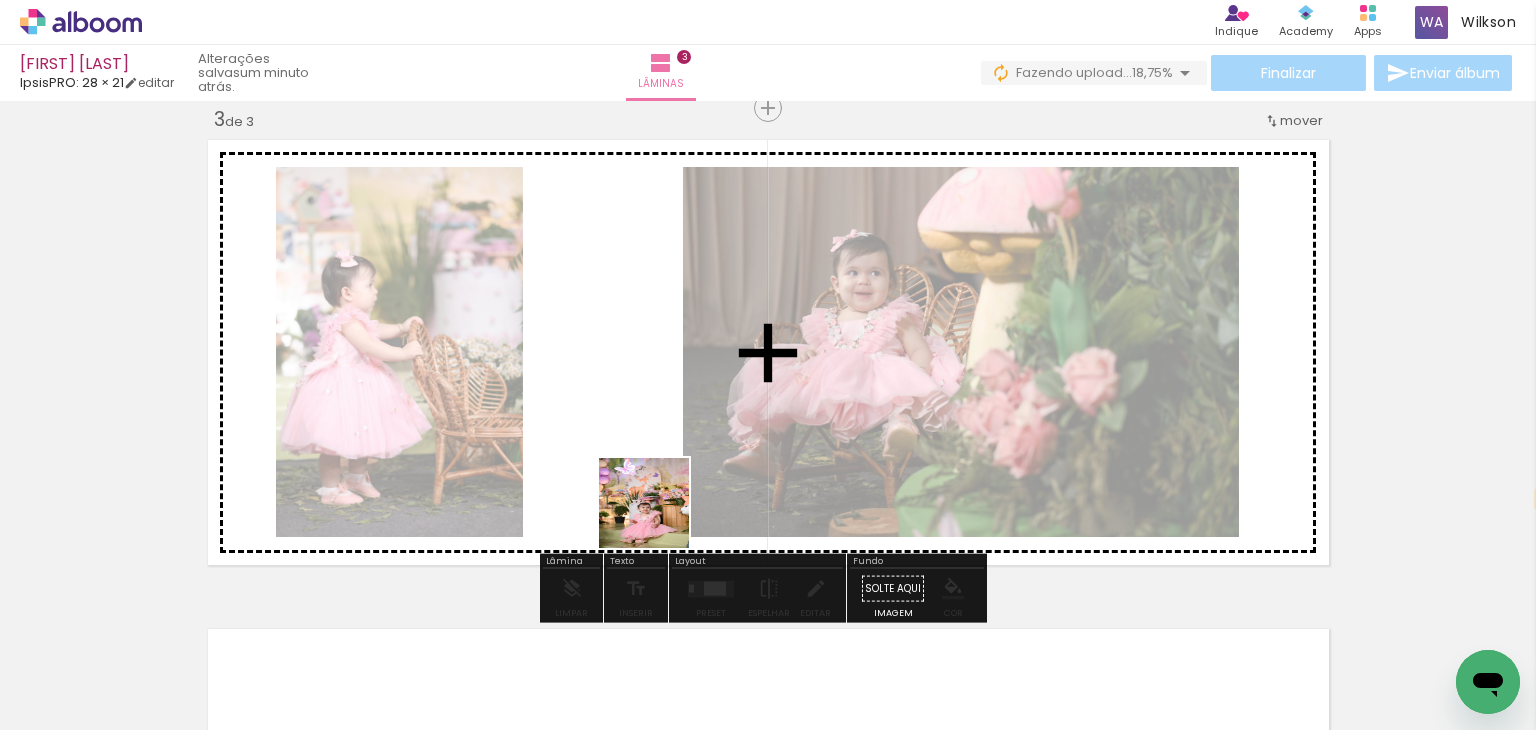 drag, startPoint x: 667, startPoint y: 684, endPoint x: 644, endPoint y: 448, distance: 237.11812 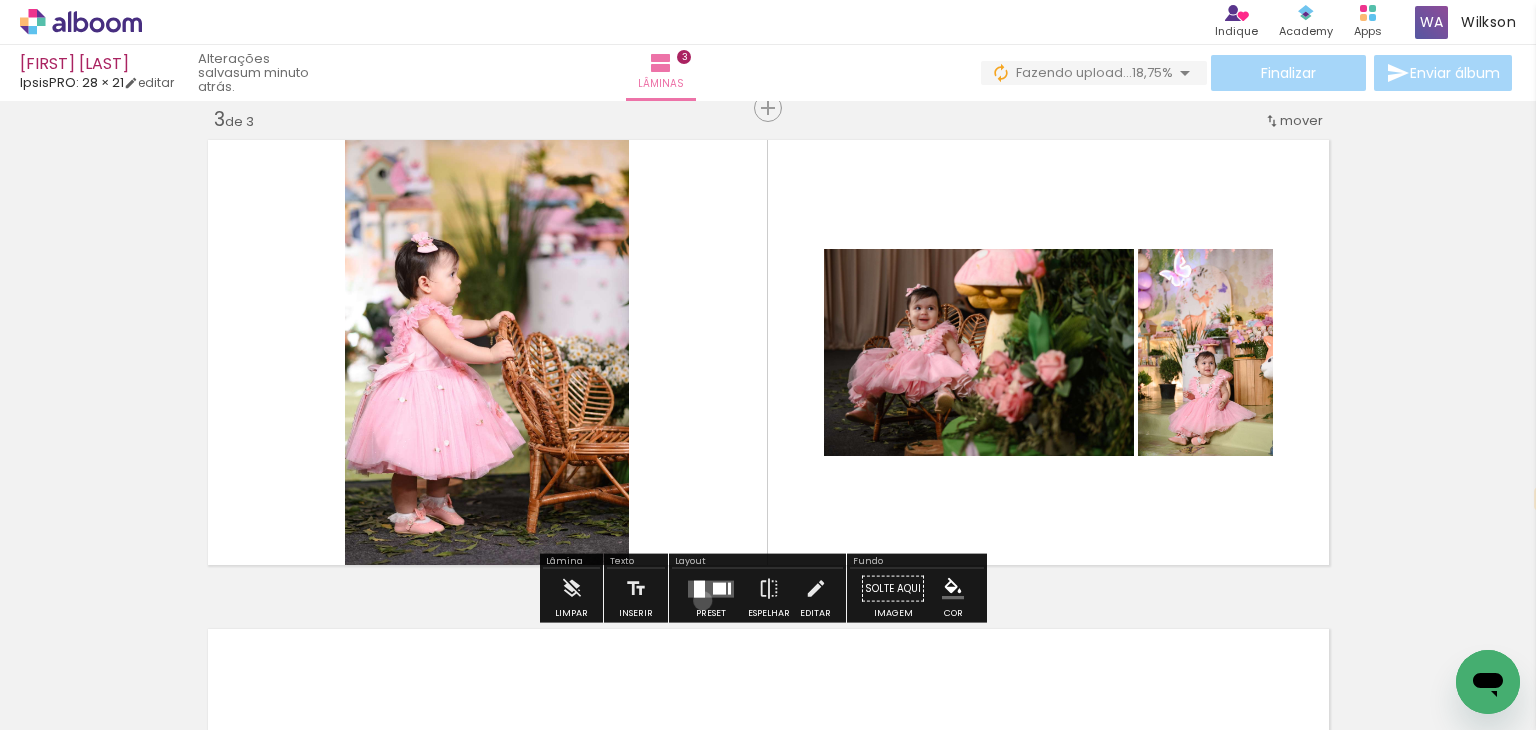 click at bounding box center (711, 589) 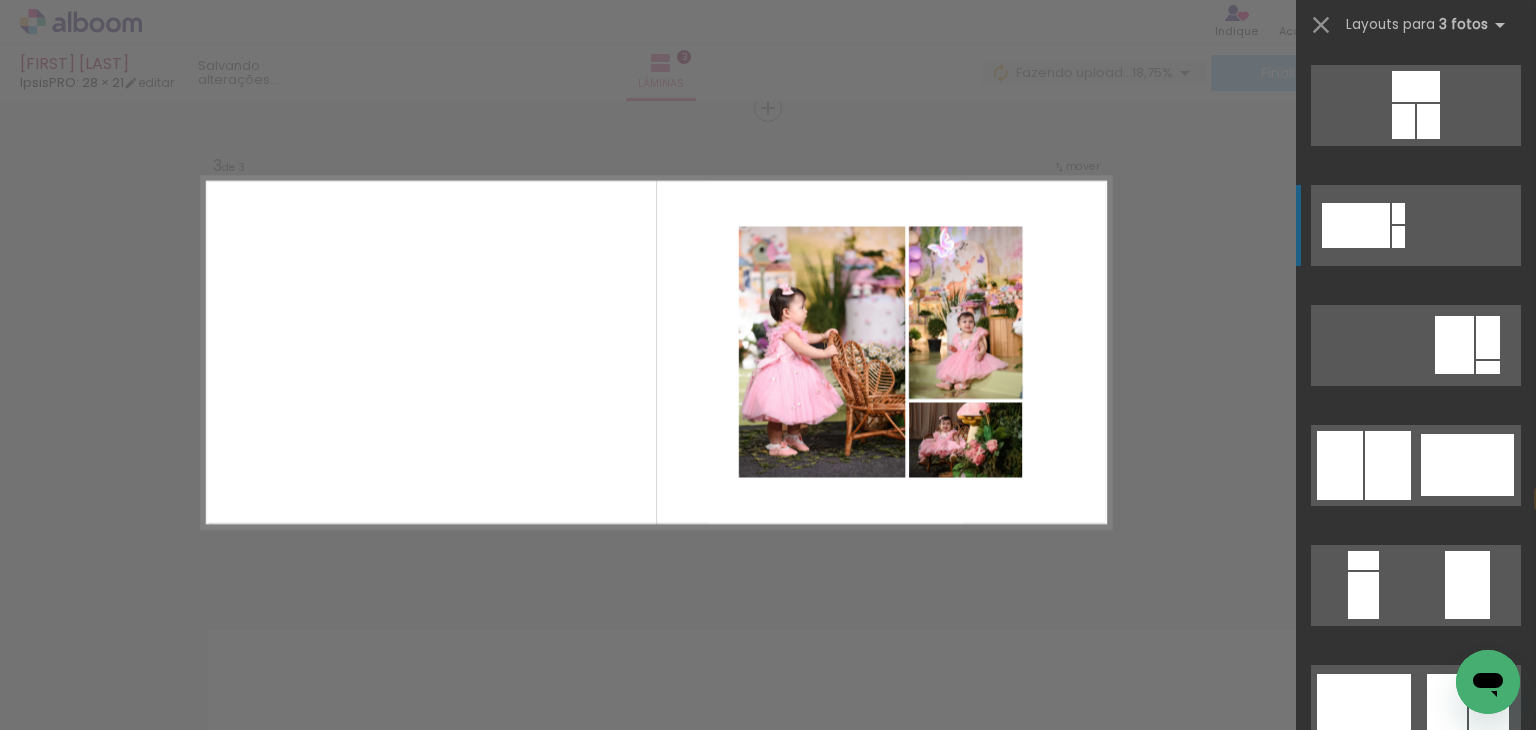 scroll, scrollTop: 466, scrollLeft: 0, axis: vertical 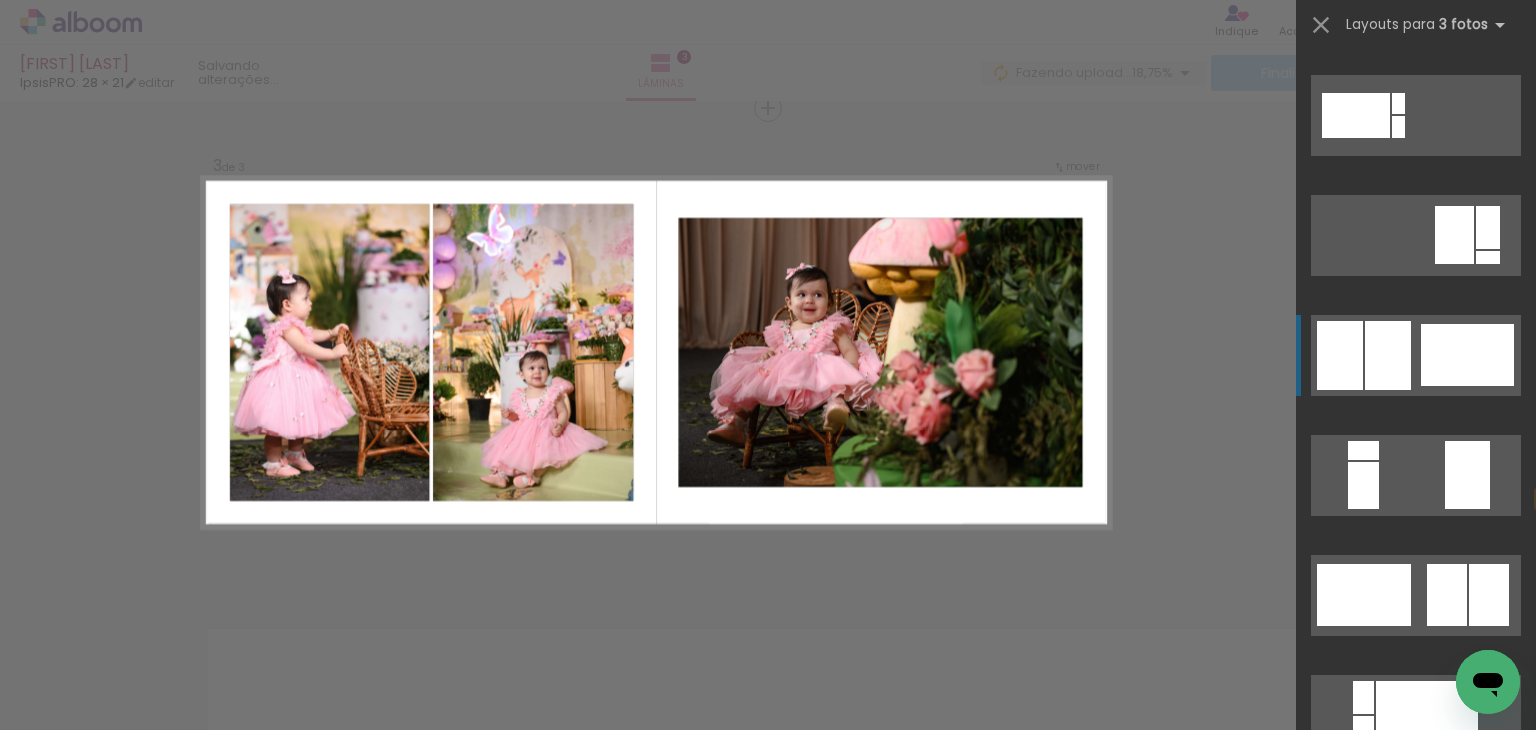 click at bounding box center (1497, -365) 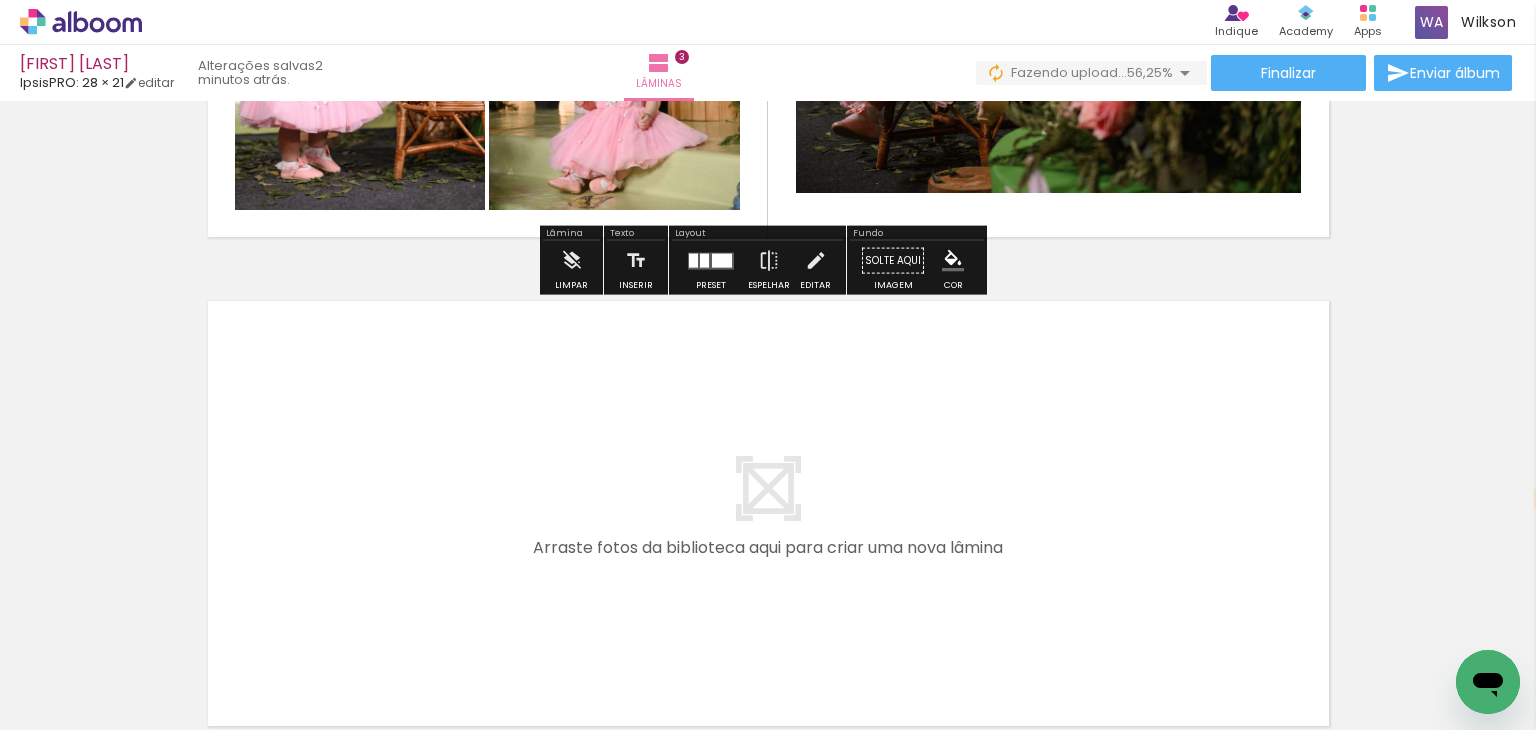 scroll, scrollTop: 1336, scrollLeft: 0, axis: vertical 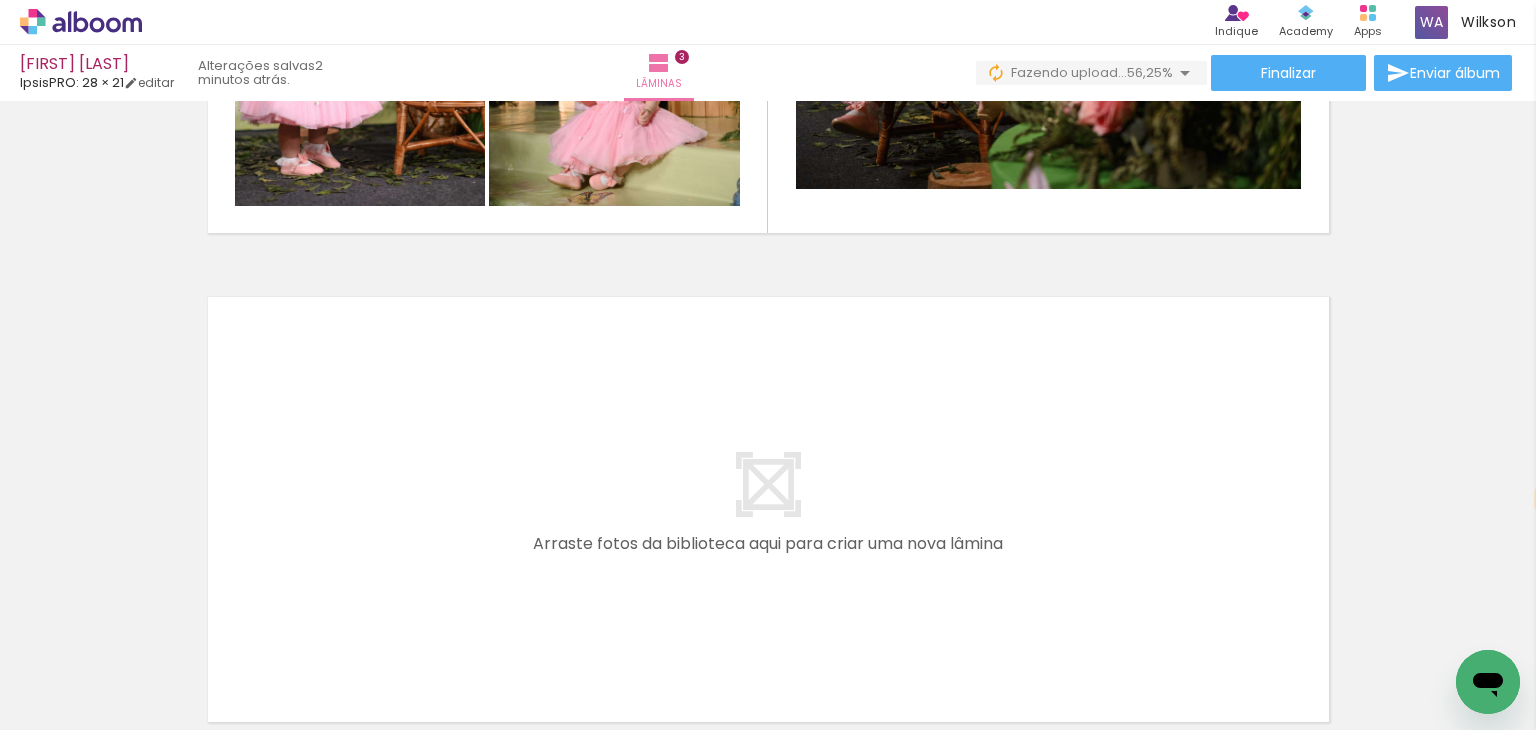 drag, startPoint x: 235, startPoint y: 680, endPoint x: 326, endPoint y: 512, distance: 191.06282 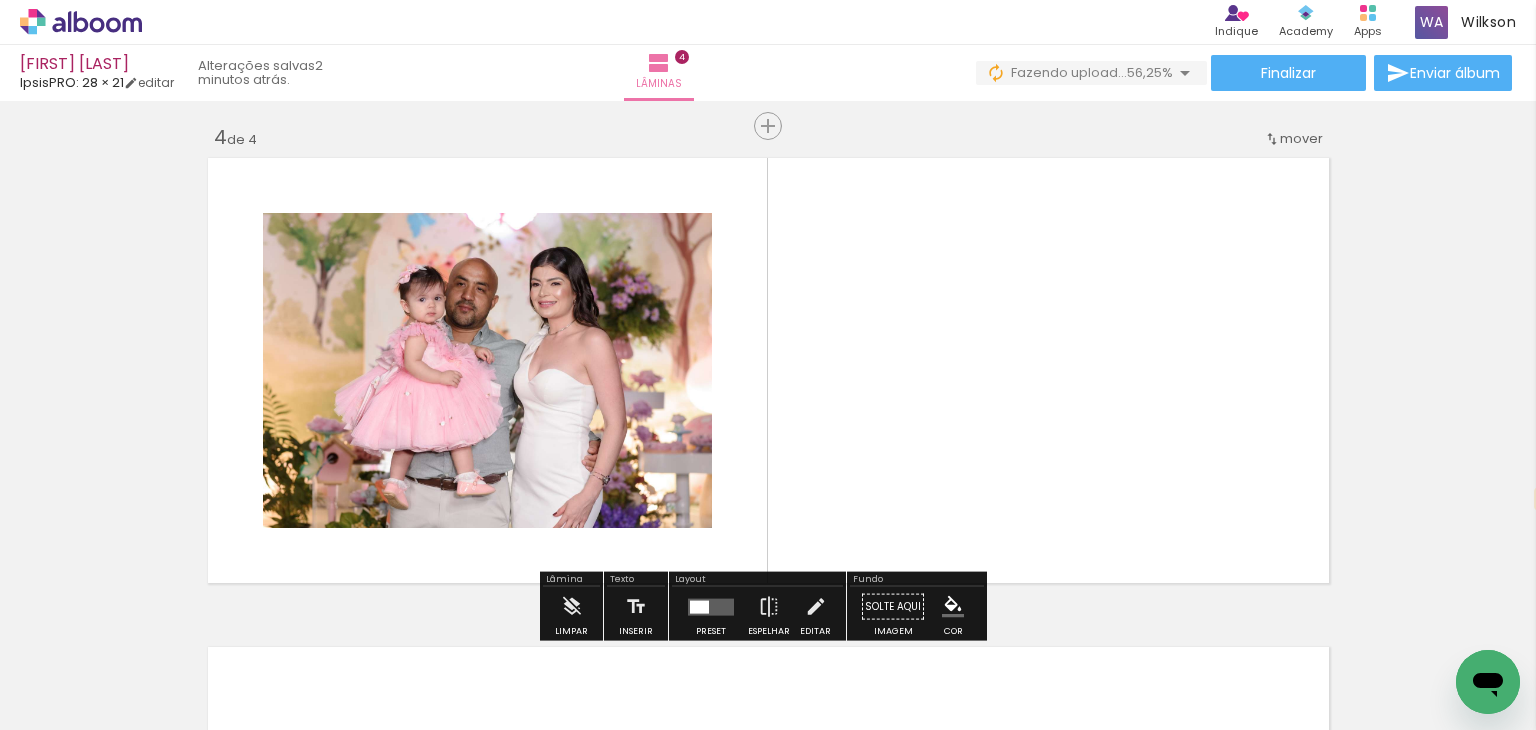 scroll, scrollTop: 1492, scrollLeft: 0, axis: vertical 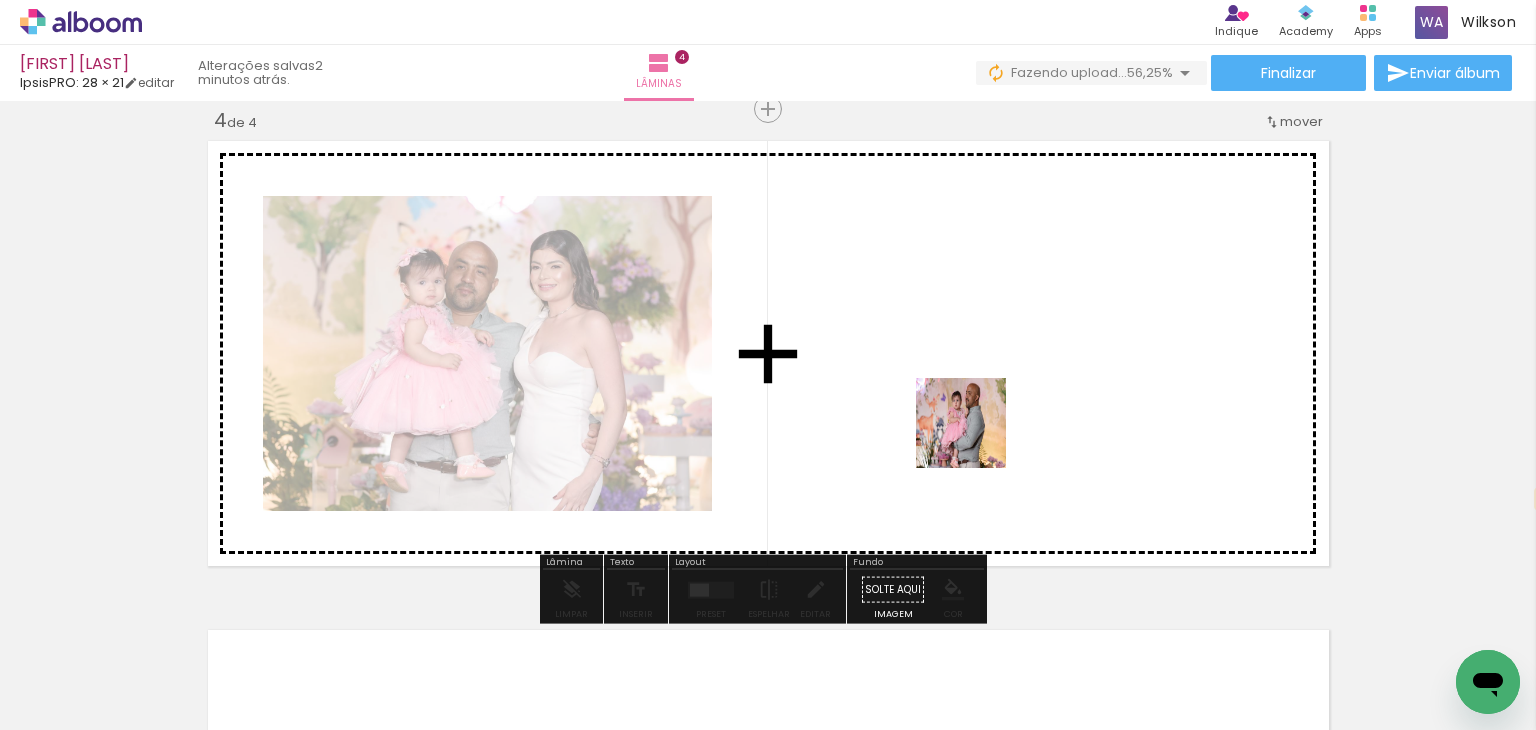 drag, startPoint x: 214, startPoint y: 670, endPoint x: 976, endPoint y: 438, distance: 796.535 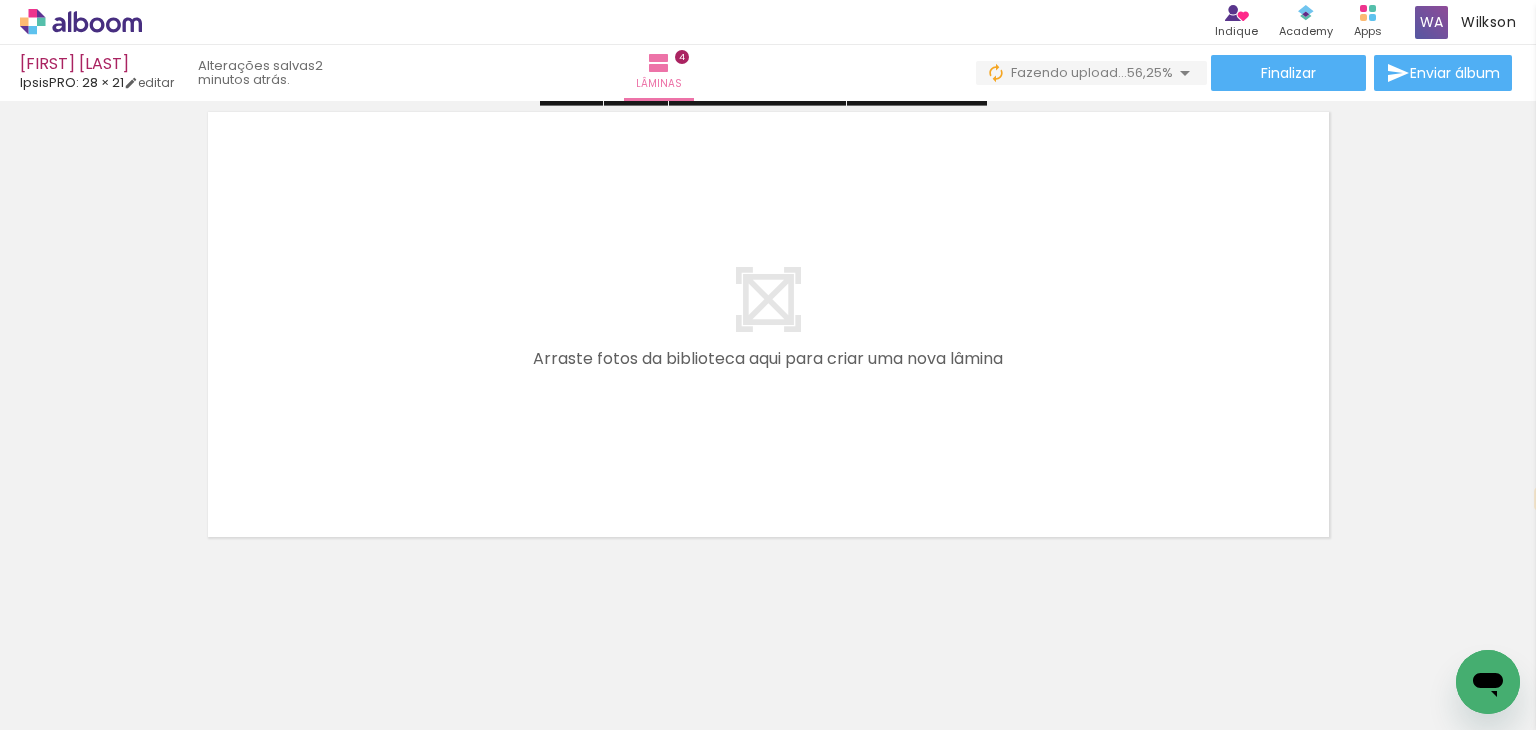 scroll, scrollTop: 2019, scrollLeft: 0, axis: vertical 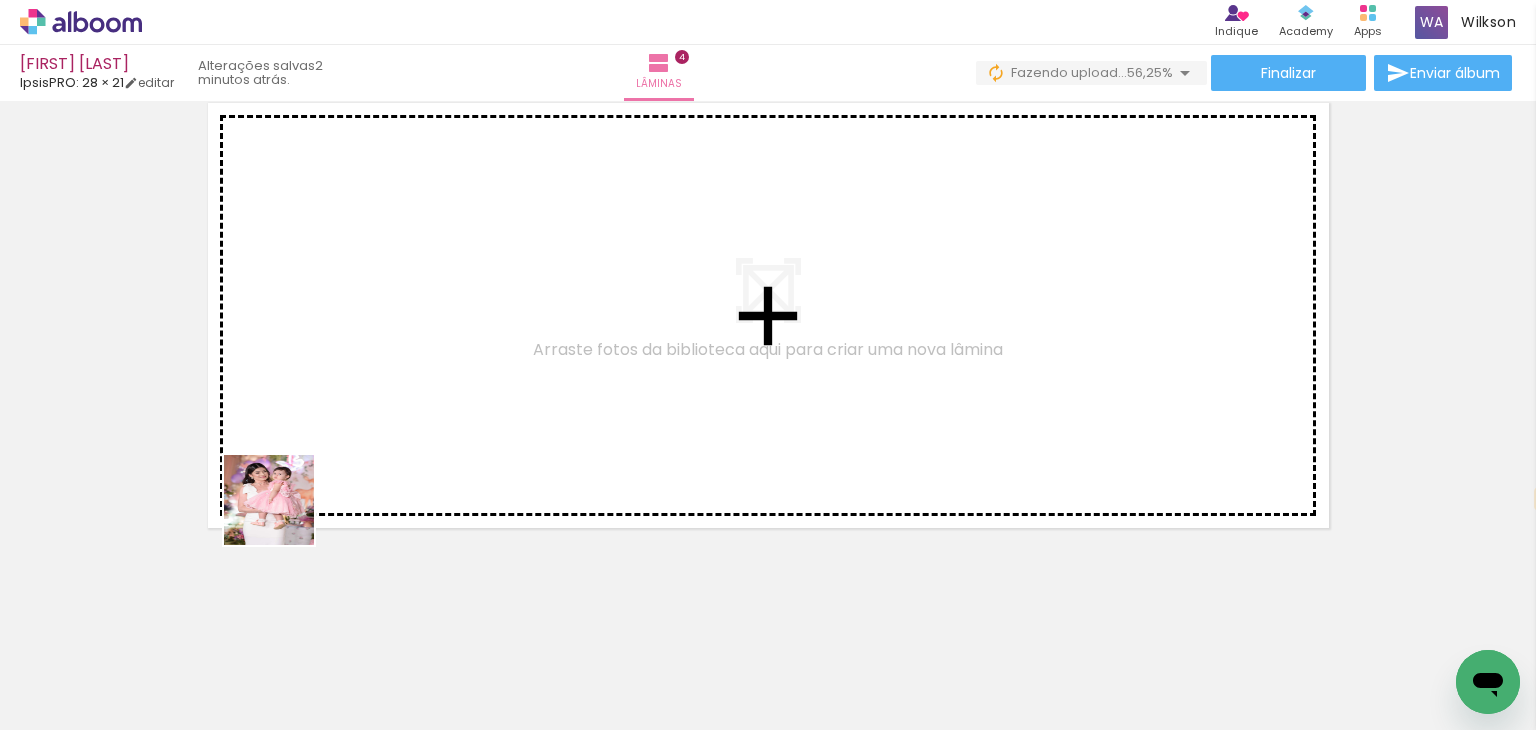 drag, startPoint x: 209, startPoint y: 682, endPoint x: 292, endPoint y: 653, distance: 87.92042 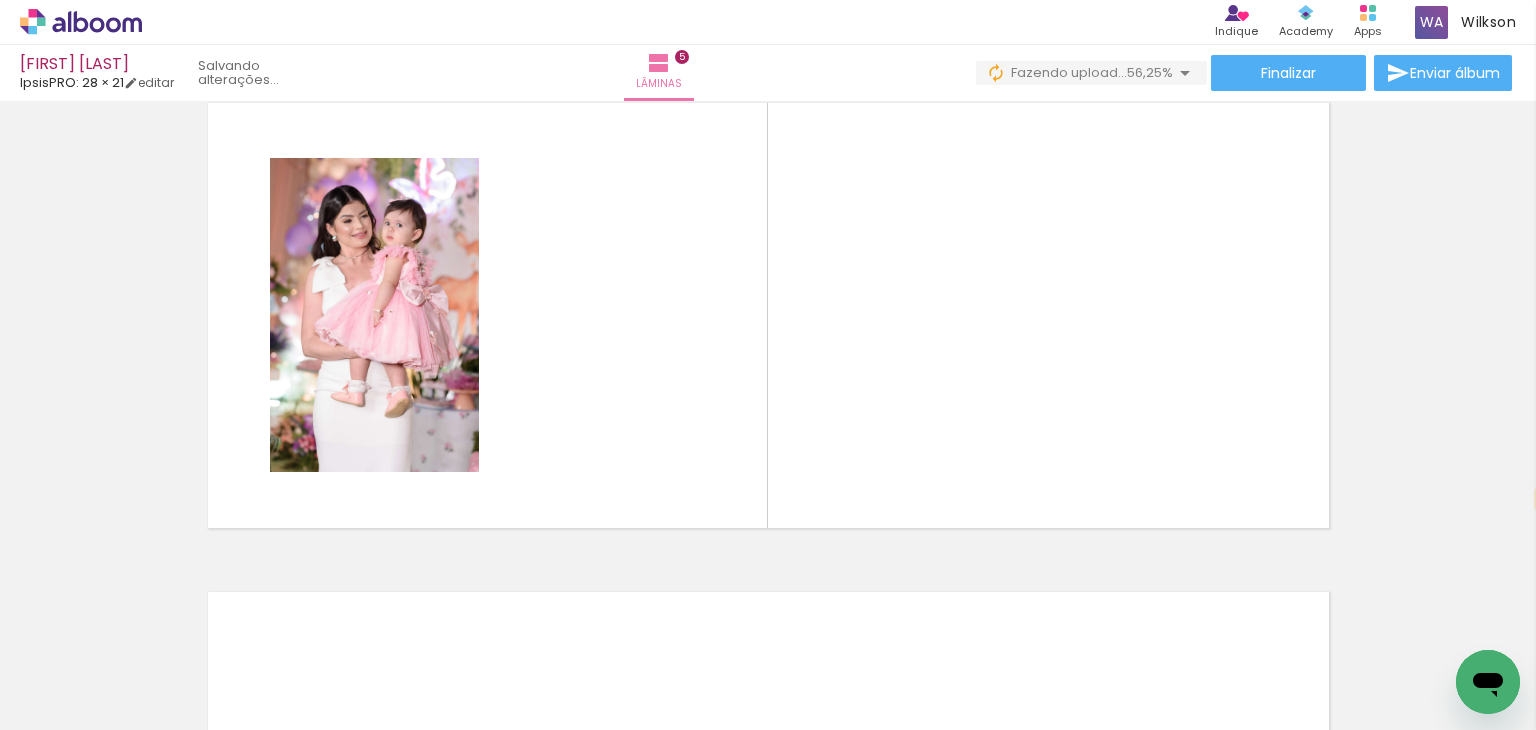 scroll, scrollTop: 1981, scrollLeft: 0, axis: vertical 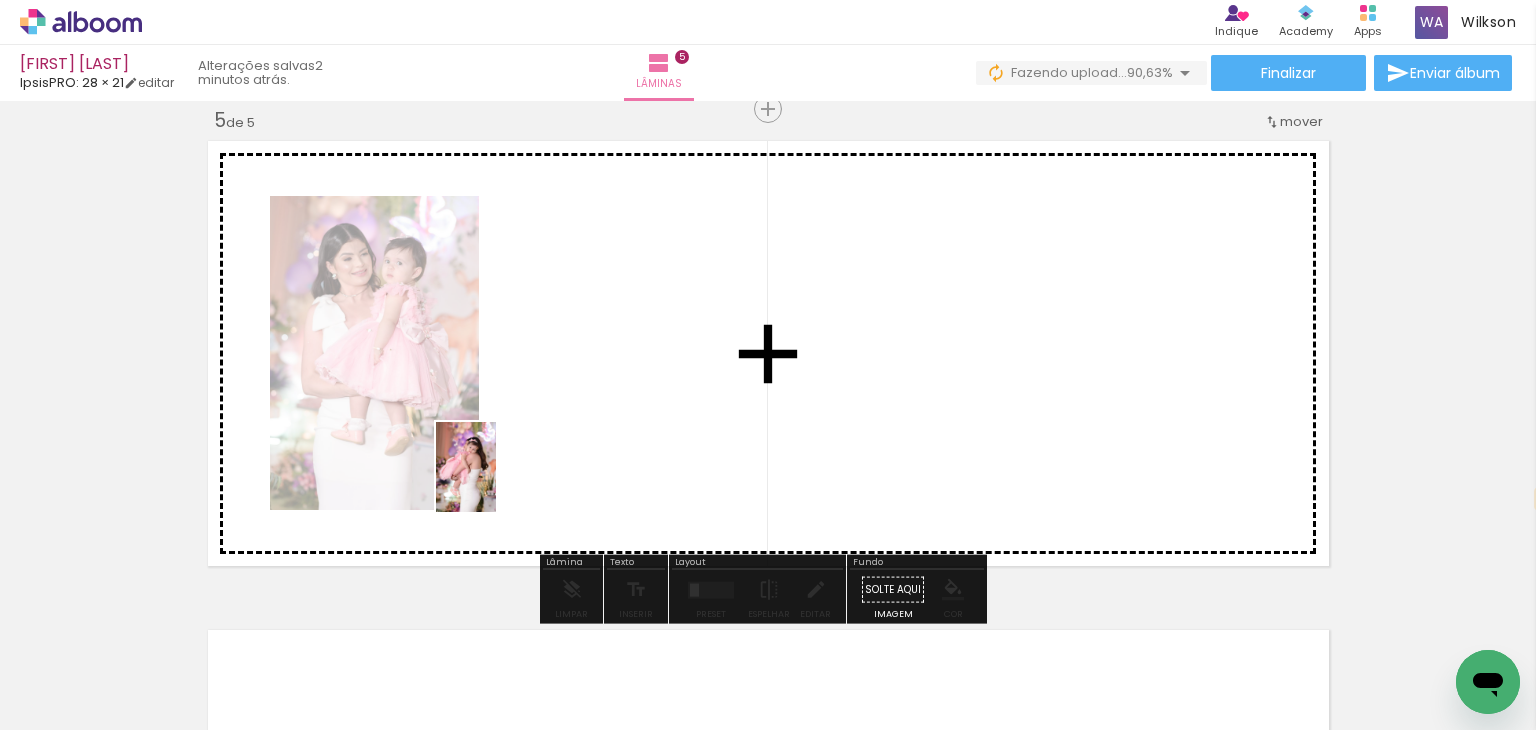 drag, startPoint x: 187, startPoint y: 689, endPoint x: 525, endPoint y: 441, distance: 419.22308 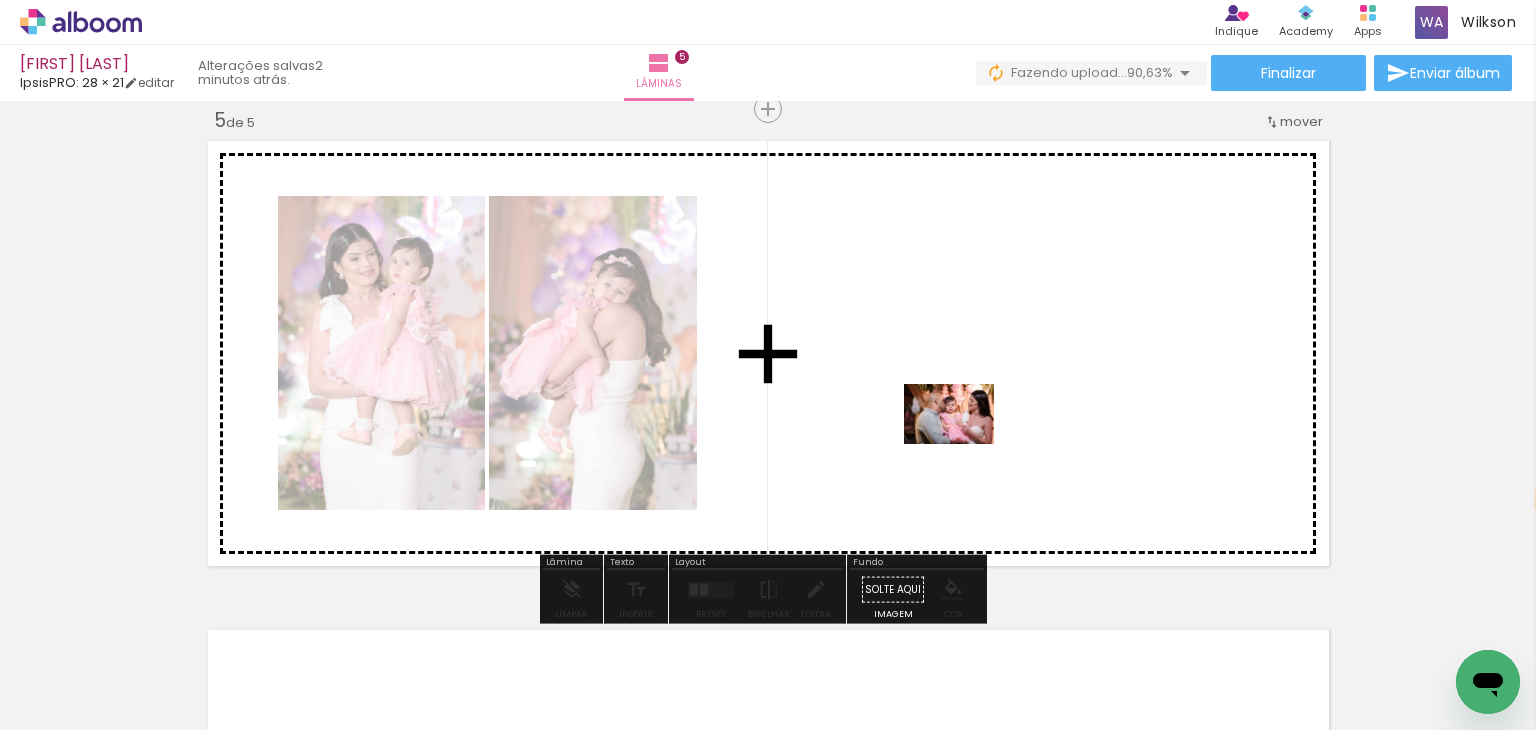 drag, startPoint x: 220, startPoint y: 687, endPoint x: 964, endPoint y: 444, distance: 782.6781 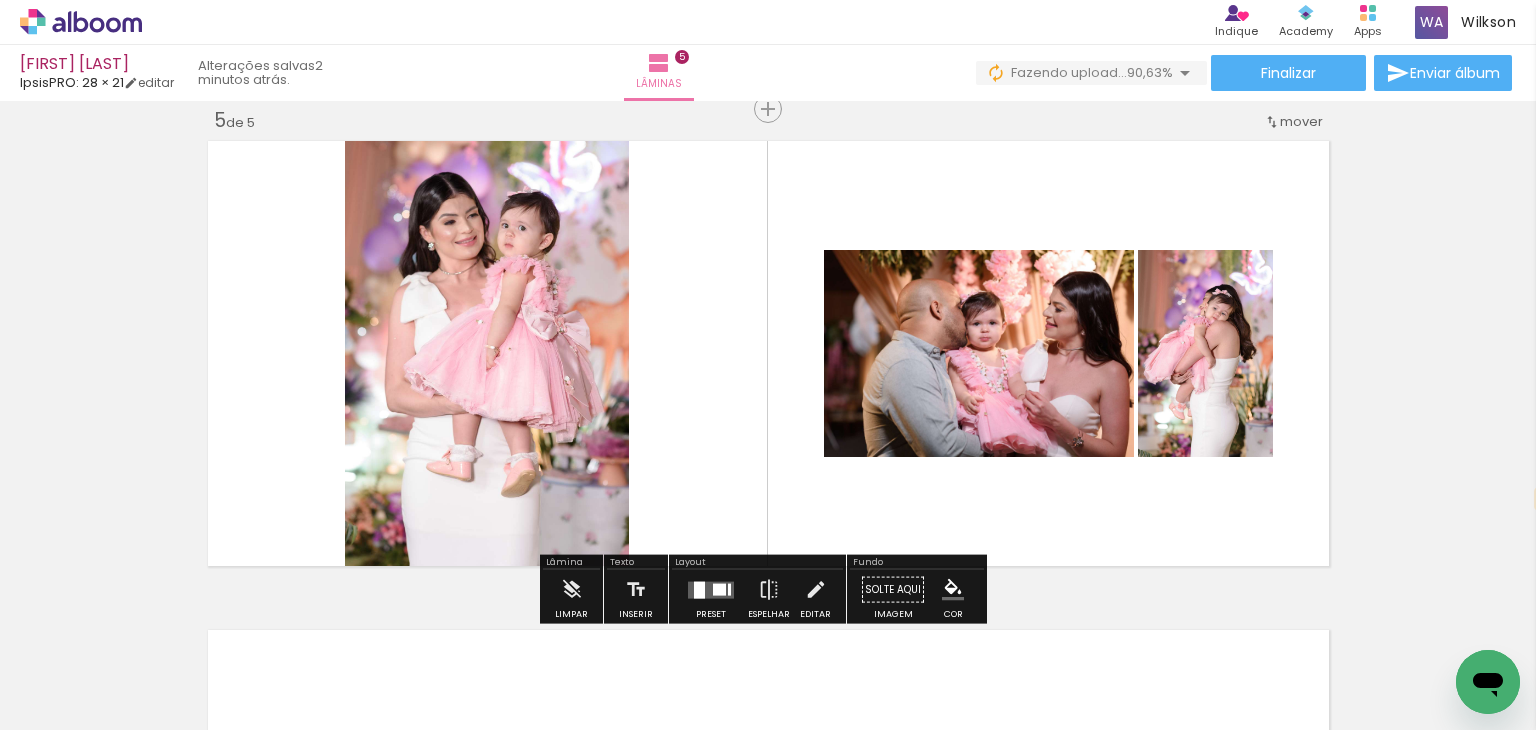 click at bounding box center (711, 589) 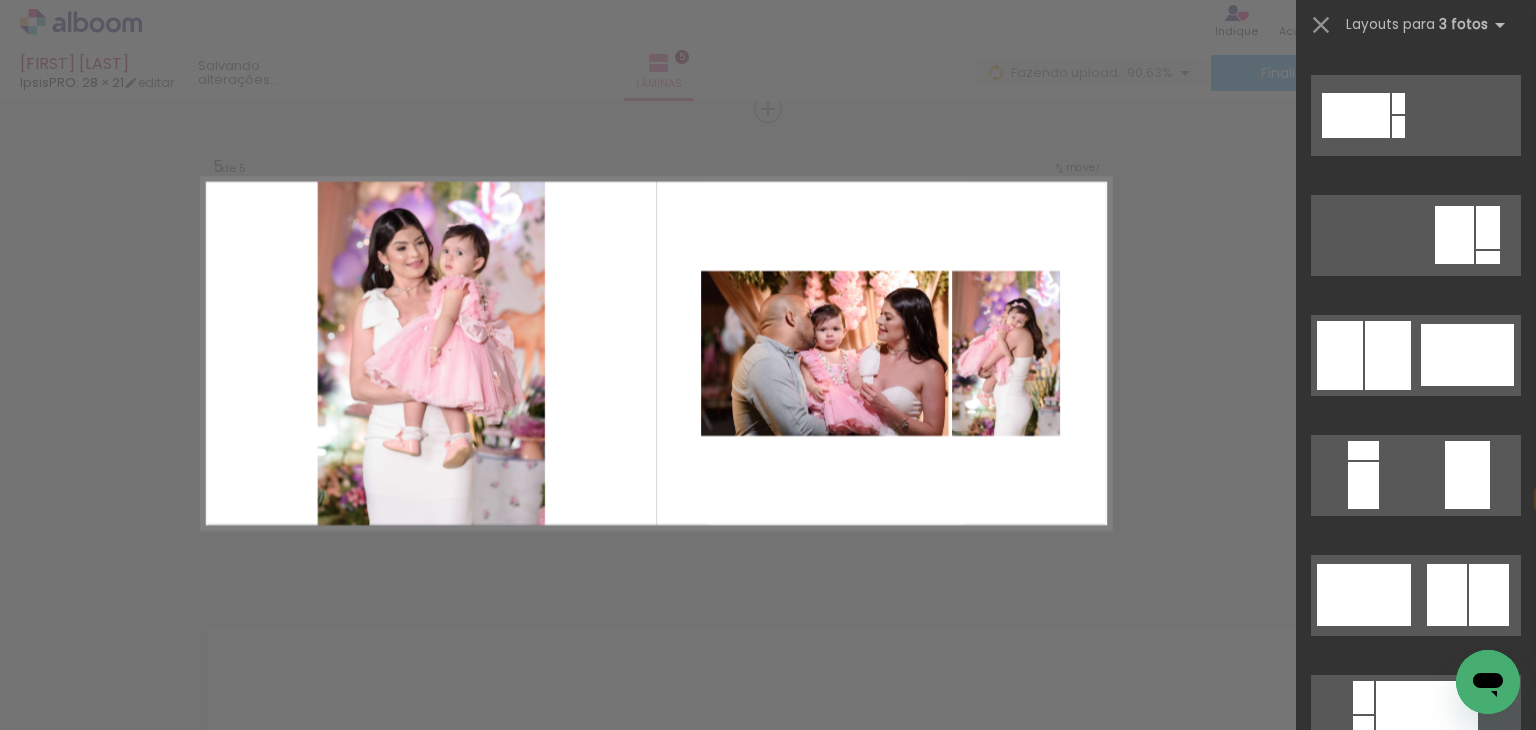 scroll, scrollTop: 0, scrollLeft: 0, axis: both 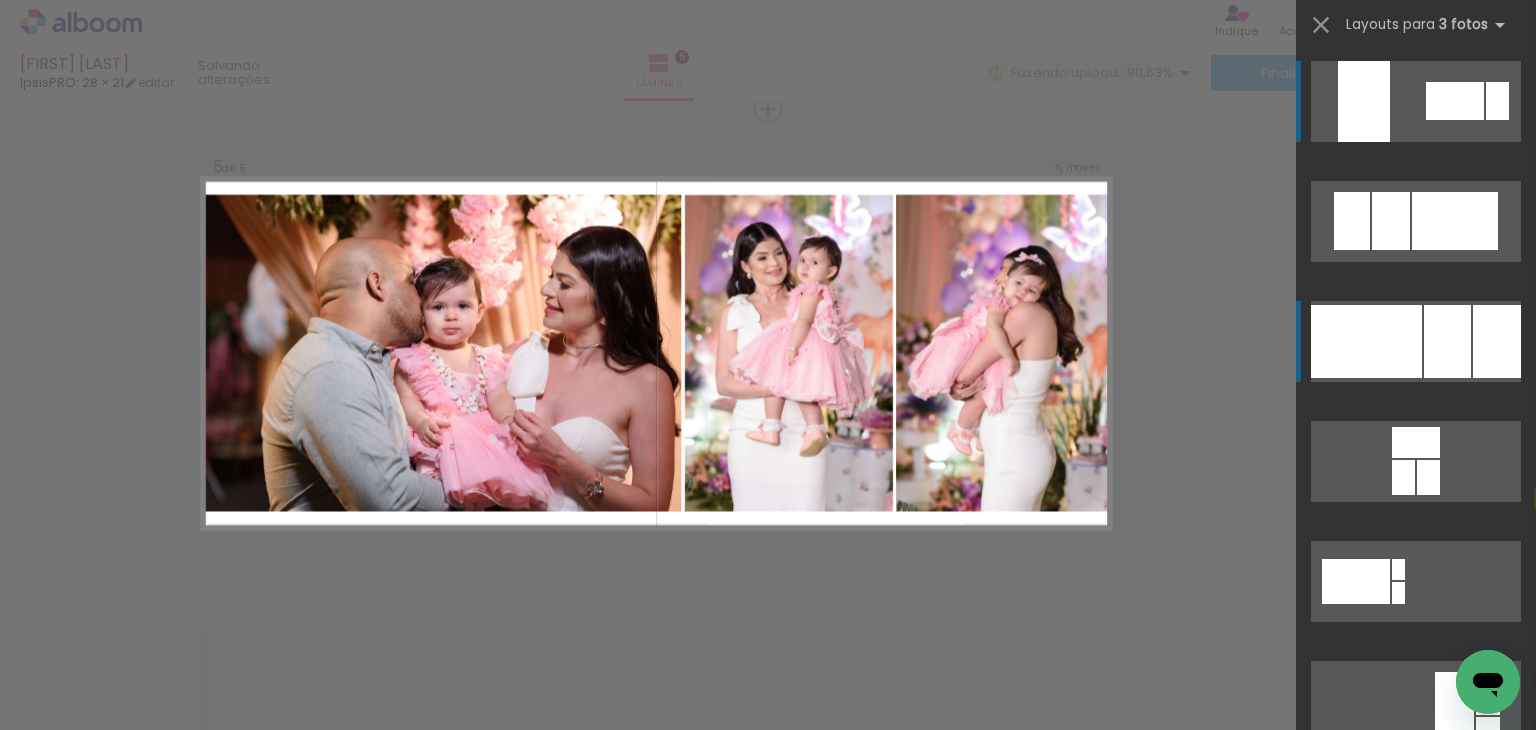 click at bounding box center (1366, 341) 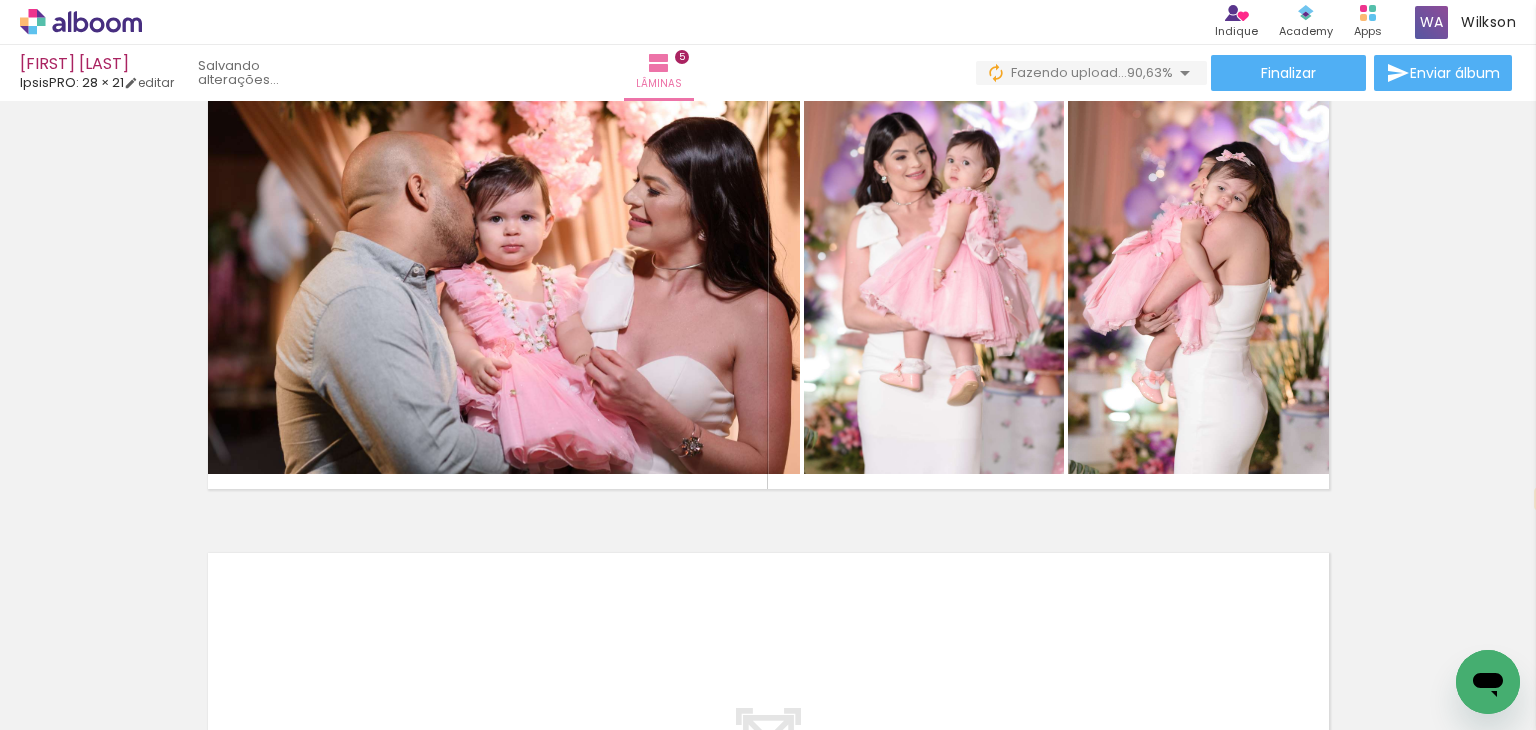 scroll, scrollTop: 2048, scrollLeft: 0, axis: vertical 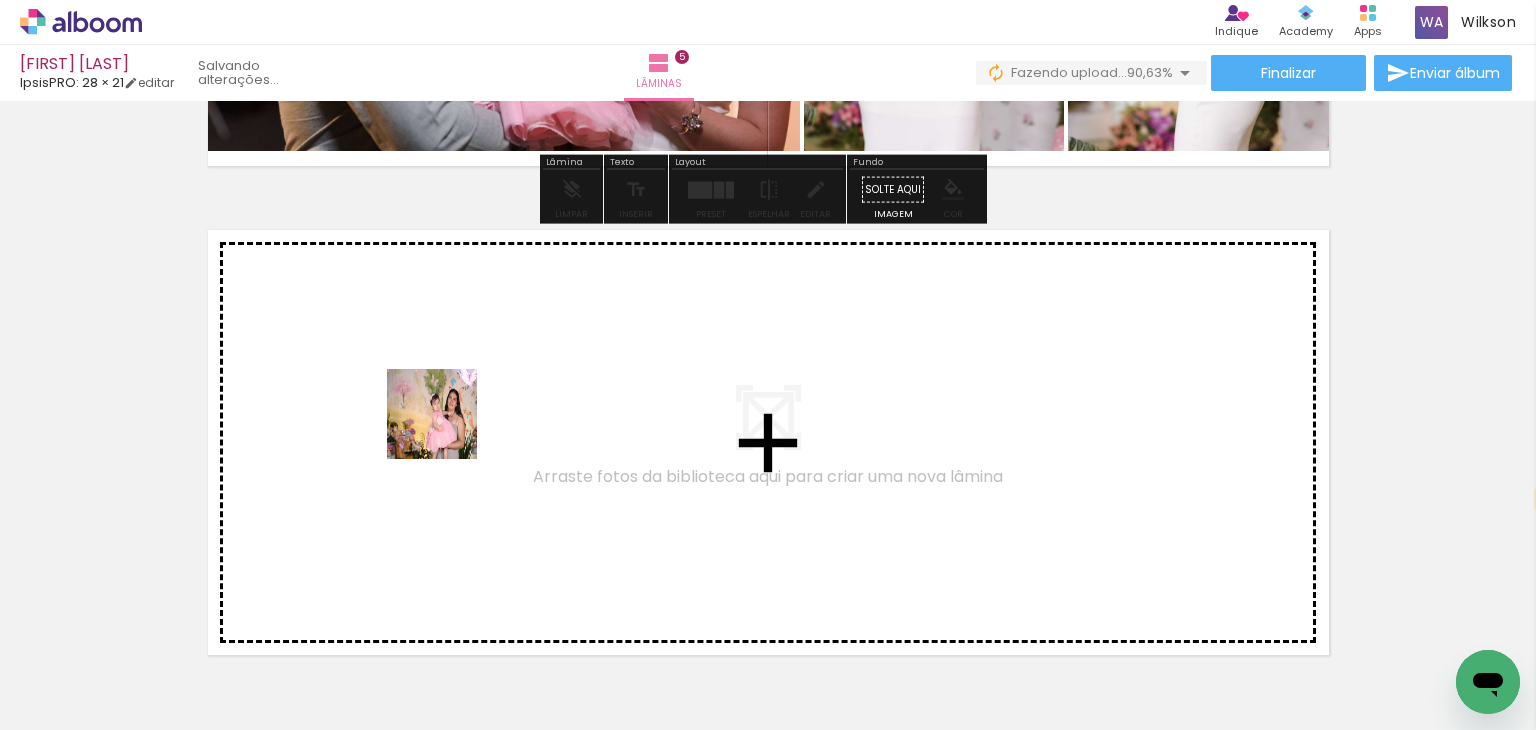 drag, startPoint x: 544, startPoint y: 665, endPoint x: 445, endPoint y: 427, distance: 257.7693 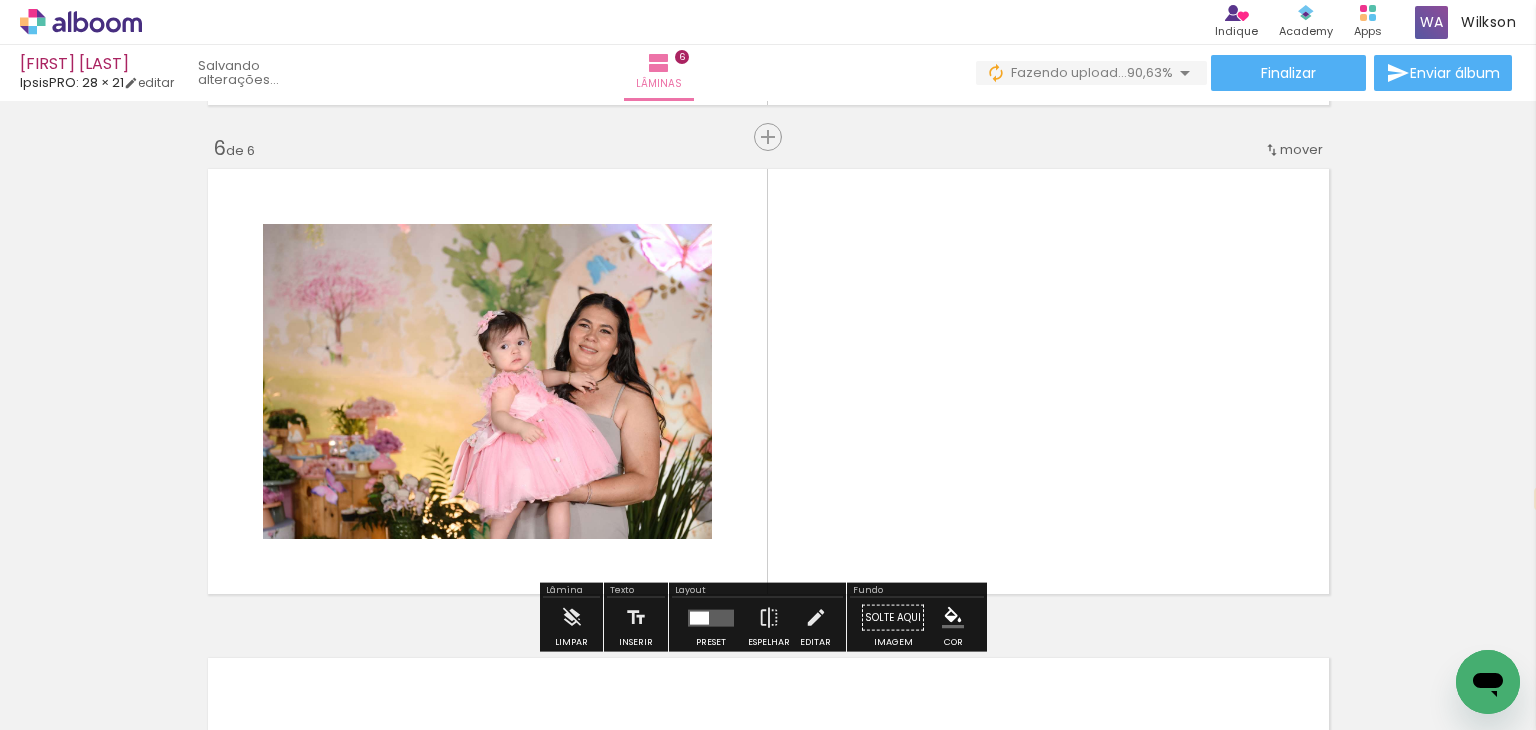 scroll, scrollTop: 2470, scrollLeft: 0, axis: vertical 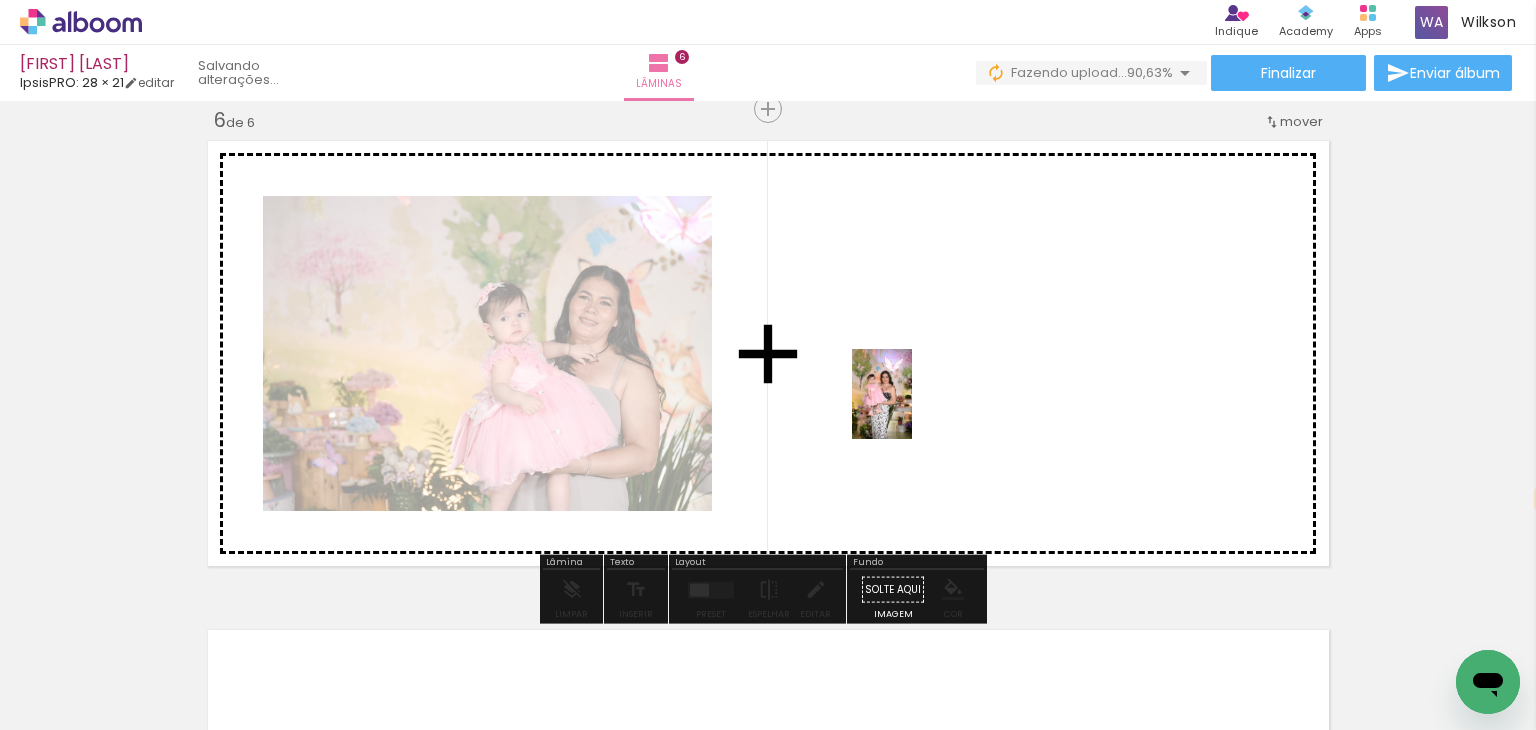drag, startPoint x: 553, startPoint y: 685, endPoint x: 917, endPoint y: 406, distance: 458.62512 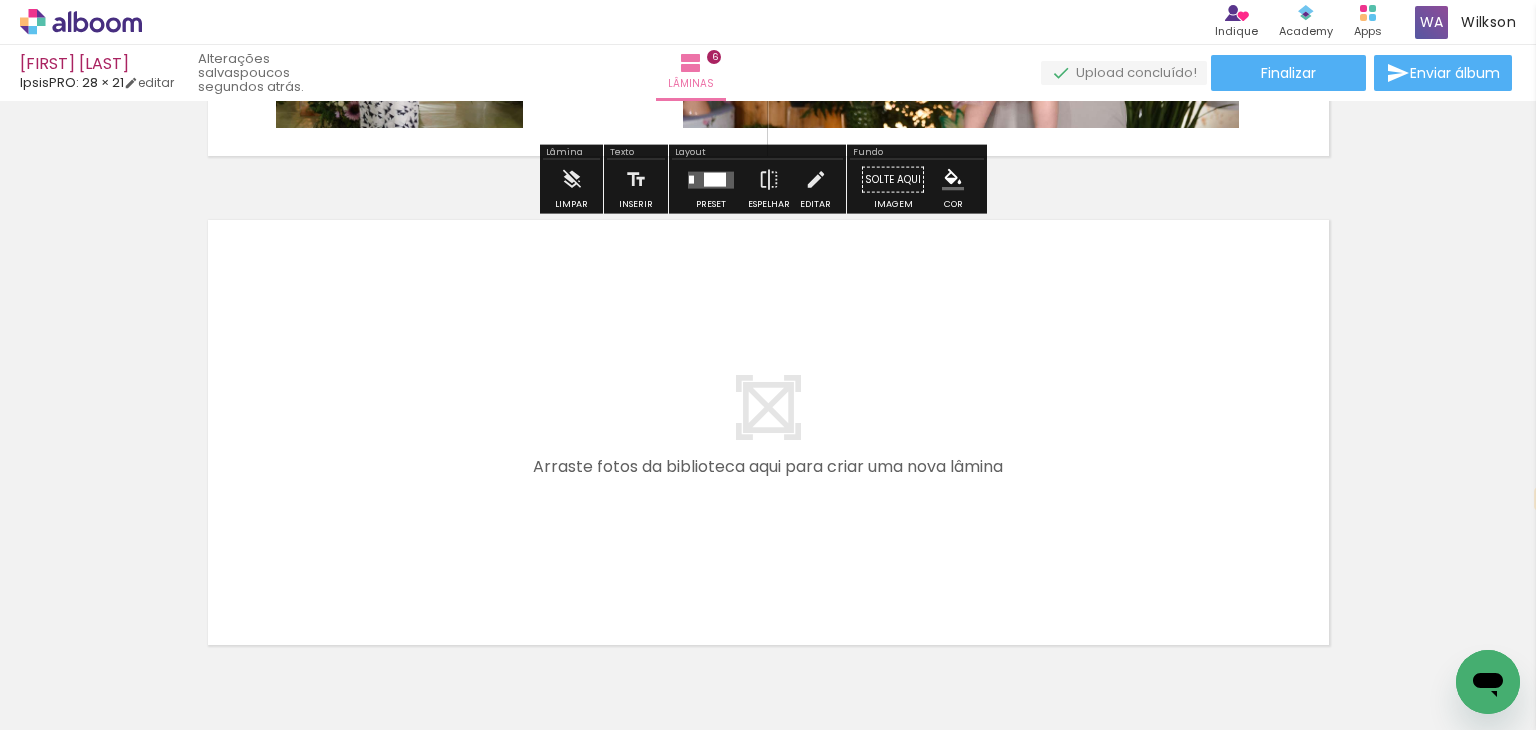 scroll, scrollTop: 2936, scrollLeft: 0, axis: vertical 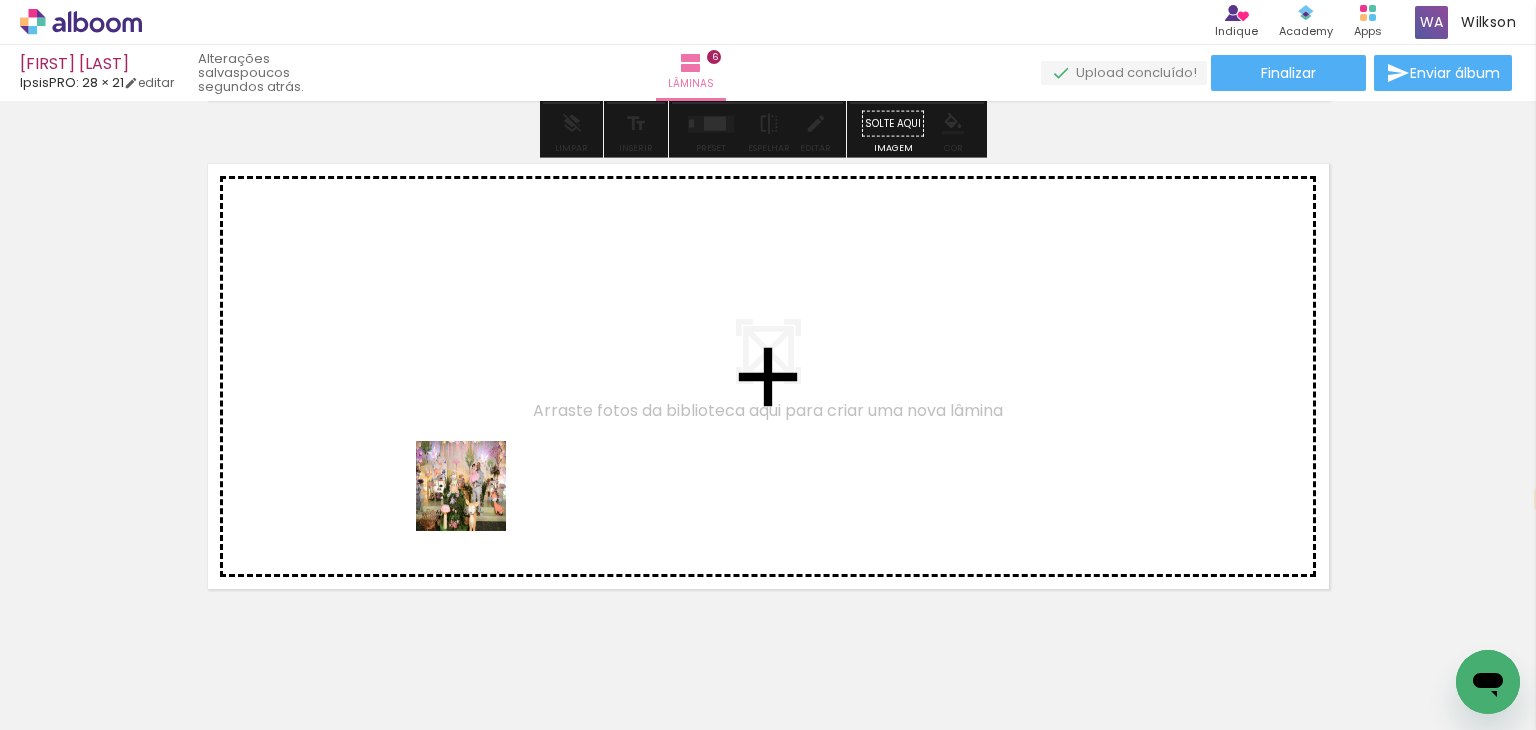 drag, startPoint x: 444, startPoint y: 674, endPoint x: 476, endPoint y: 501, distance: 175.93465 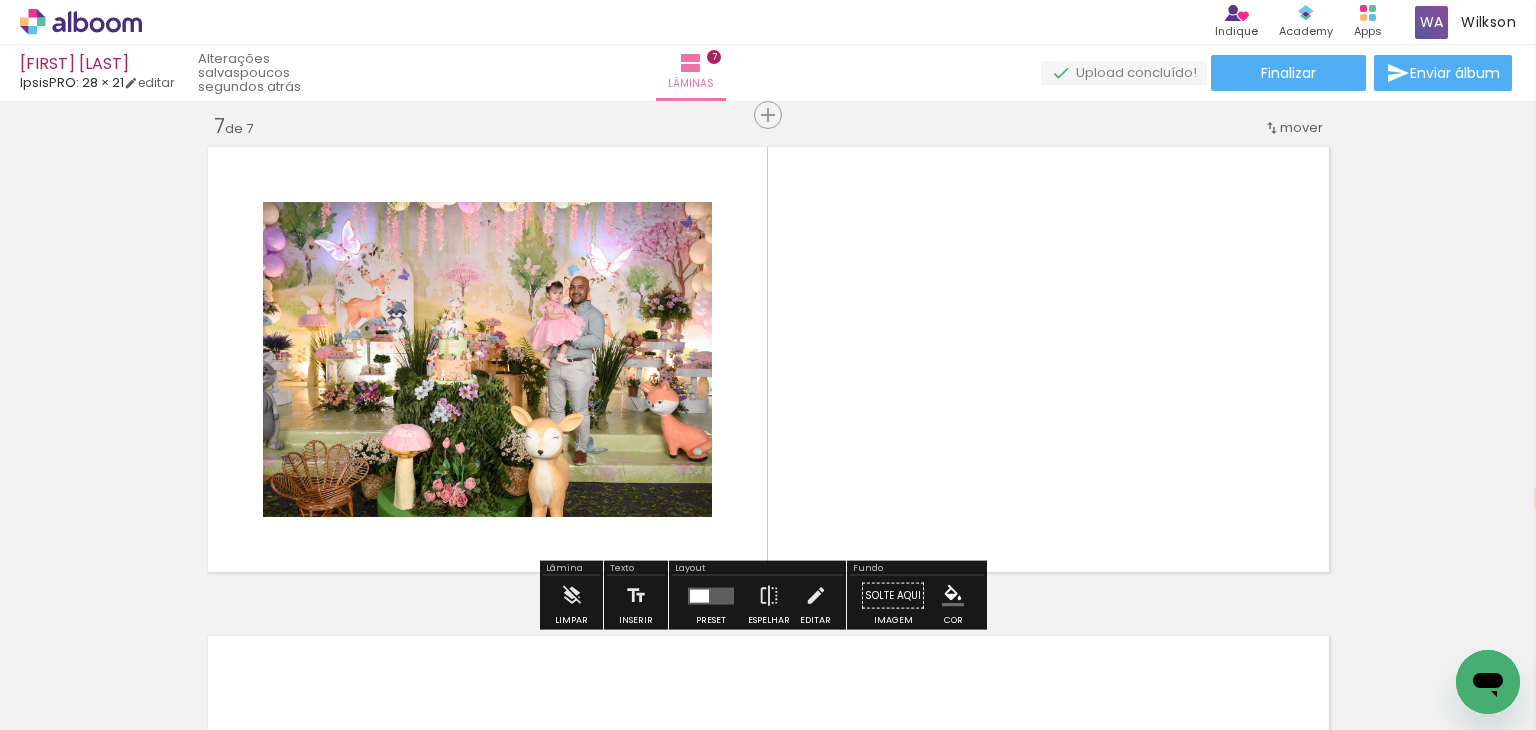 scroll, scrollTop: 2960, scrollLeft: 0, axis: vertical 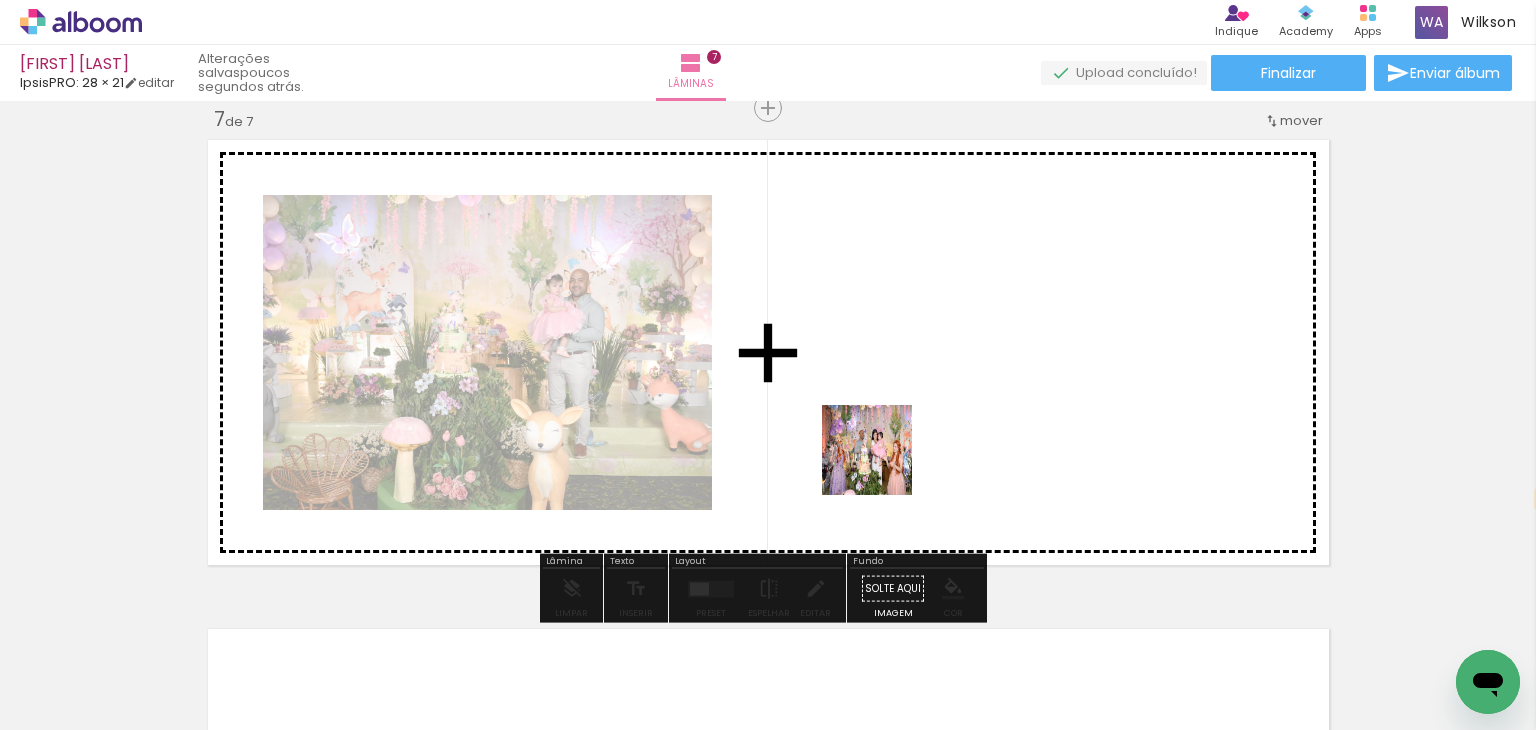 drag, startPoint x: 796, startPoint y: 681, endPoint x: 885, endPoint y: 453, distance: 244.75497 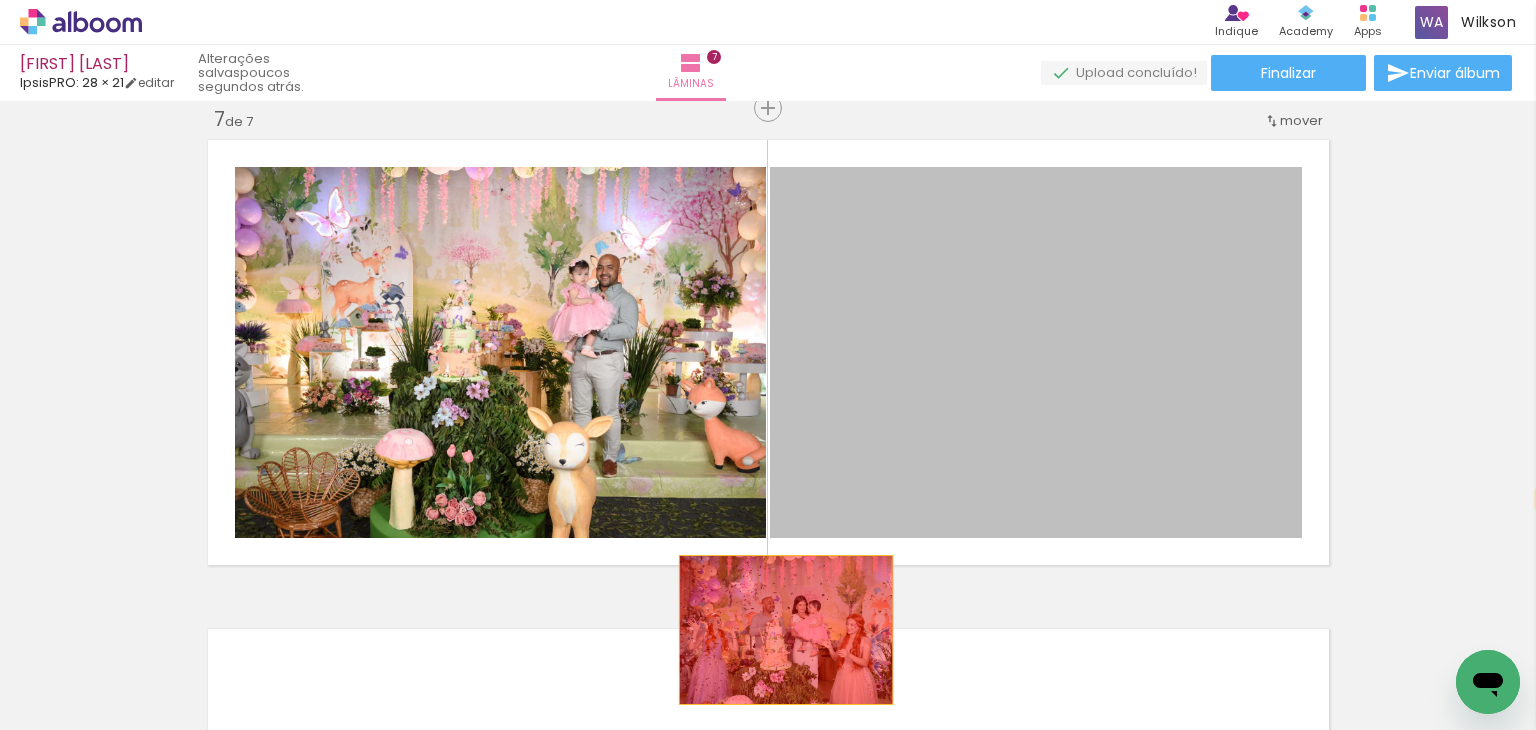 drag, startPoint x: 876, startPoint y: 398, endPoint x: 736, endPoint y: 694, distance: 327.43854 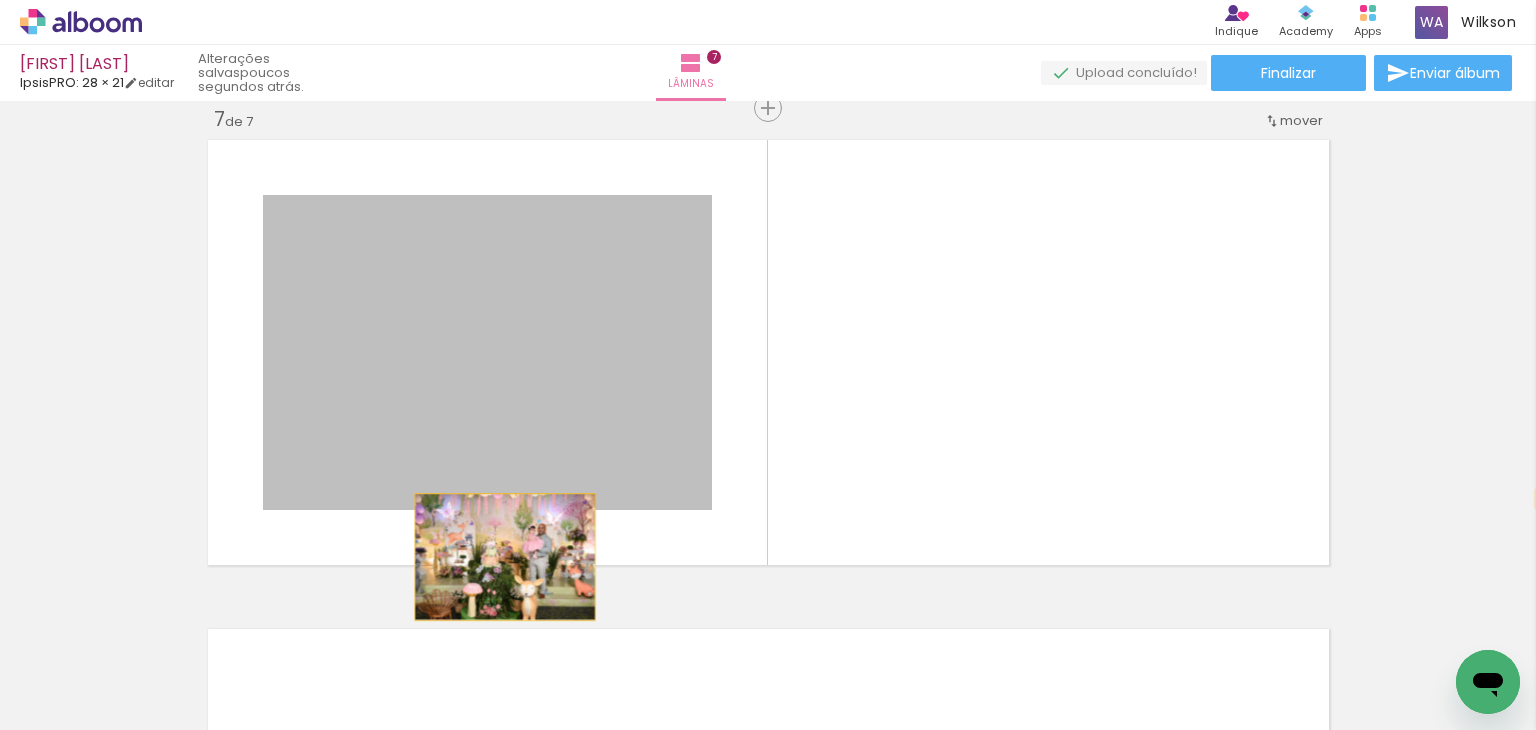 drag, startPoint x: 504, startPoint y: 433, endPoint x: 476, endPoint y: 673, distance: 241.6278 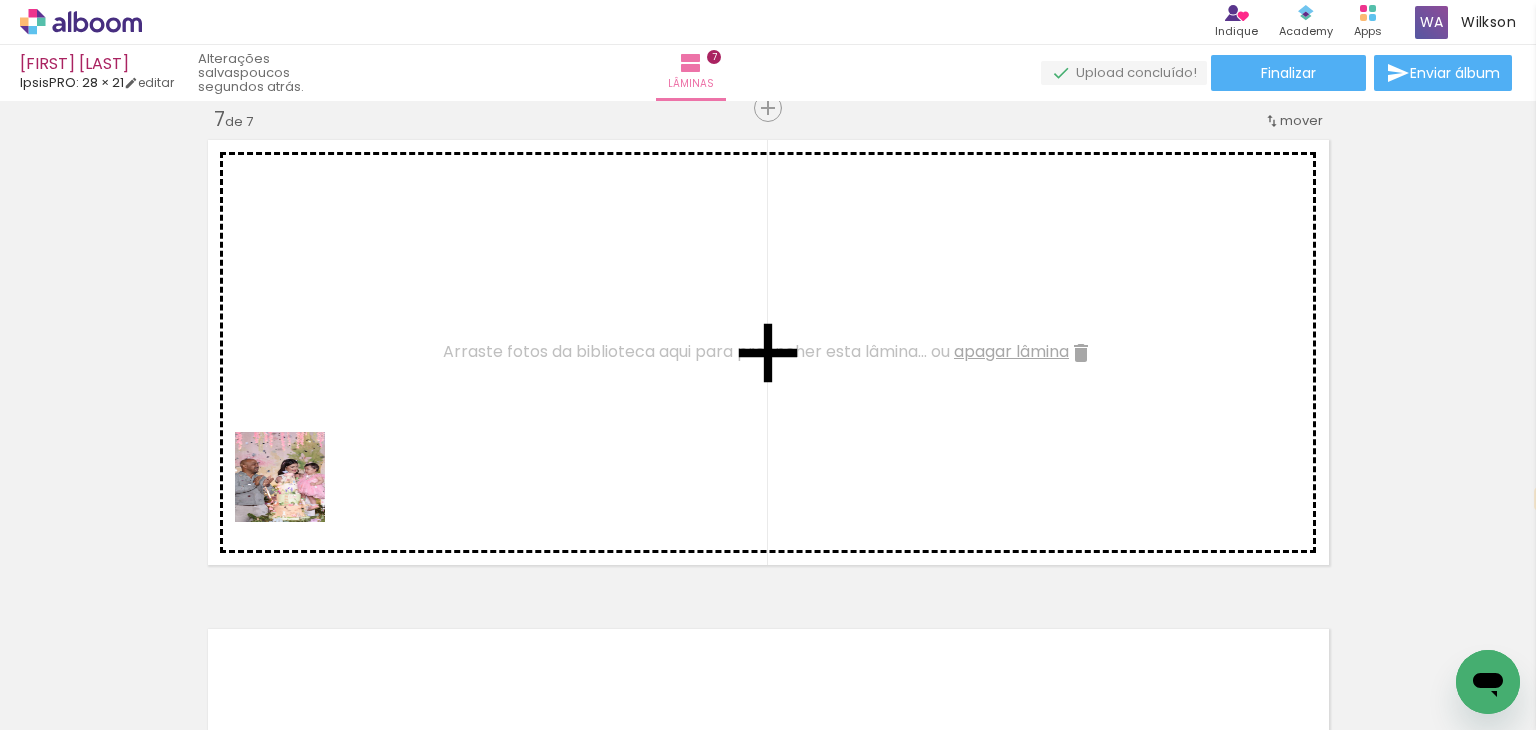 drag, startPoint x: 227, startPoint y: 667, endPoint x: 324, endPoint y: 532, distance: 166.23477 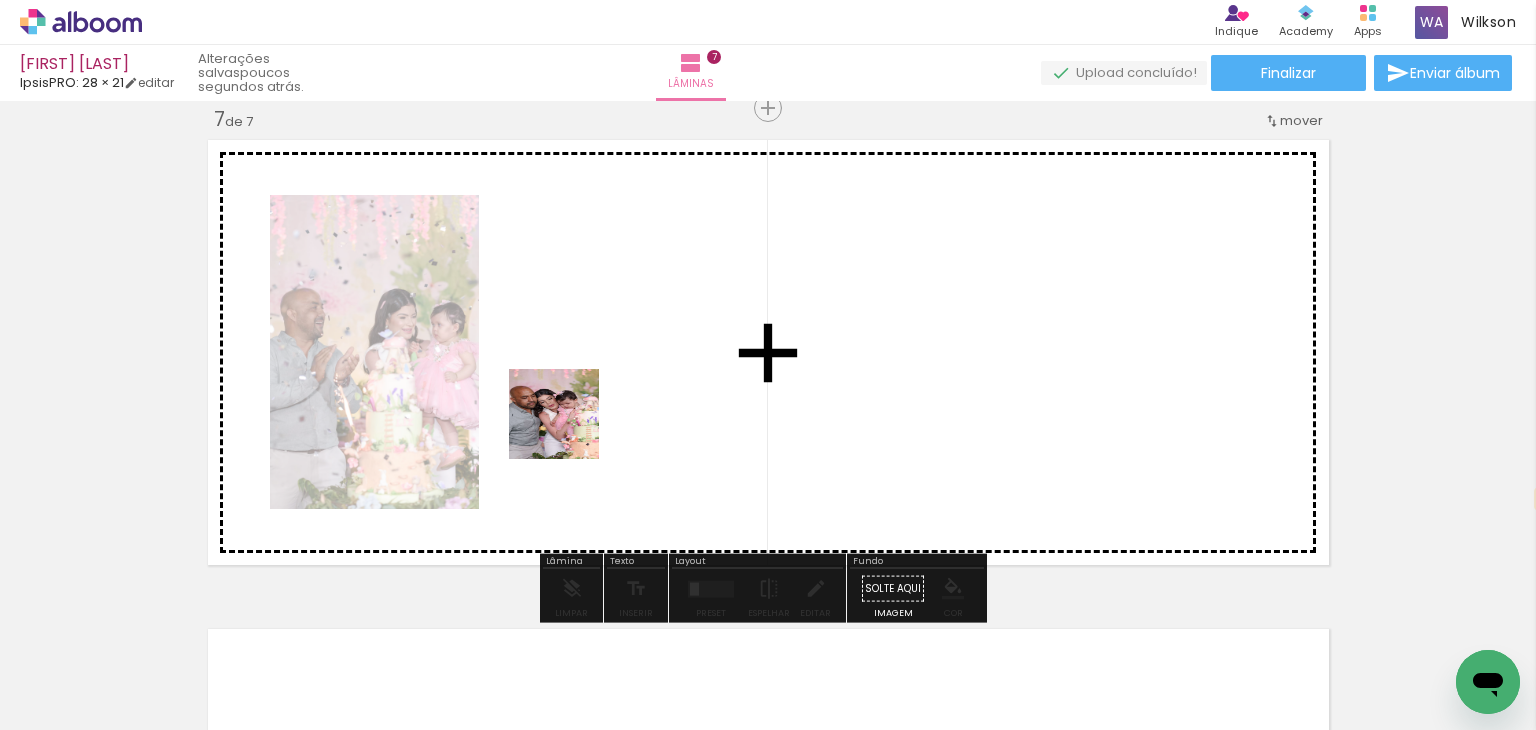 drag, startPoint x: 213, startPoint y: 677, endPoint x: 569, endPoint y: 429, distance: 433.86633 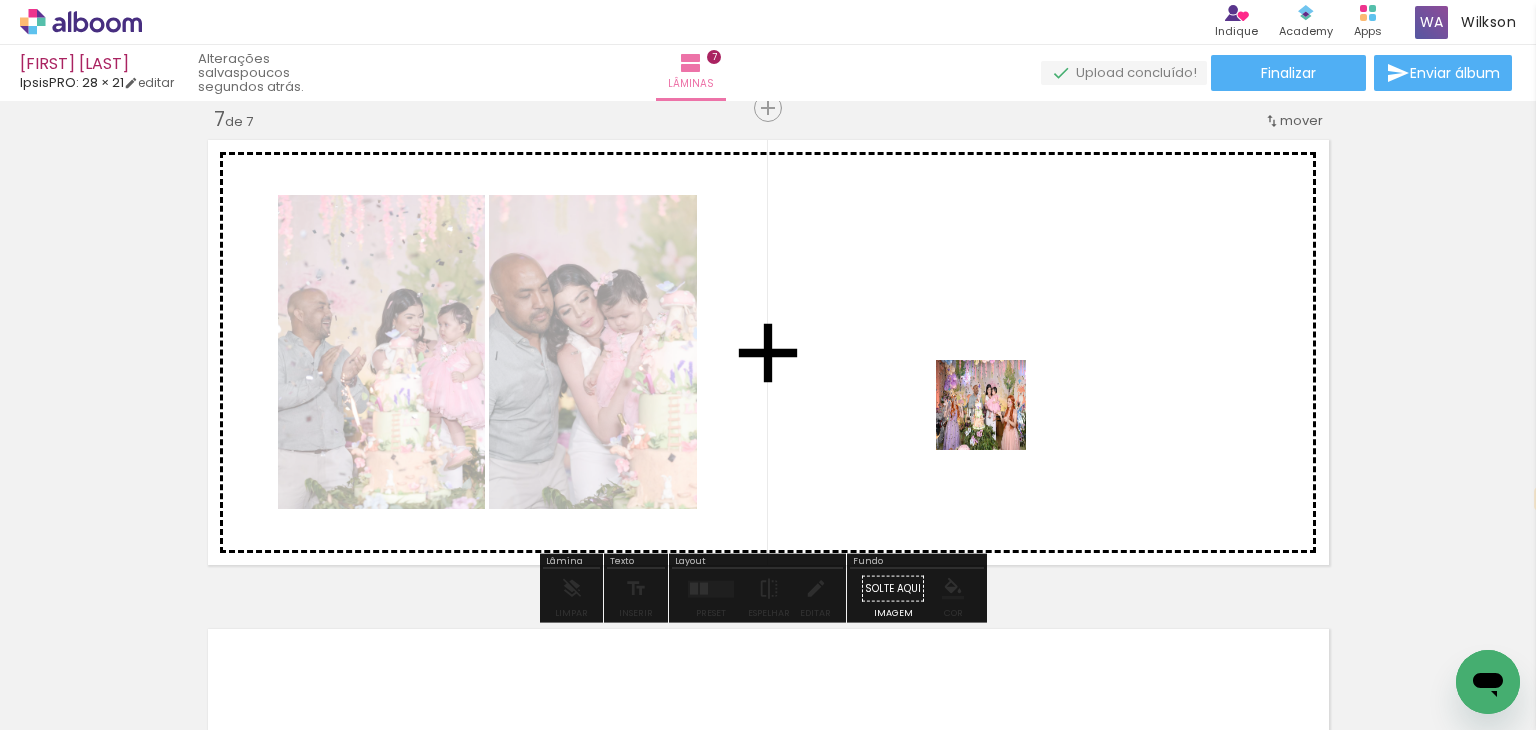 drag, startPoint x: 652, startPoint y: 689, endPoint x: 997, endPoint y: 420, distance: 437.47687 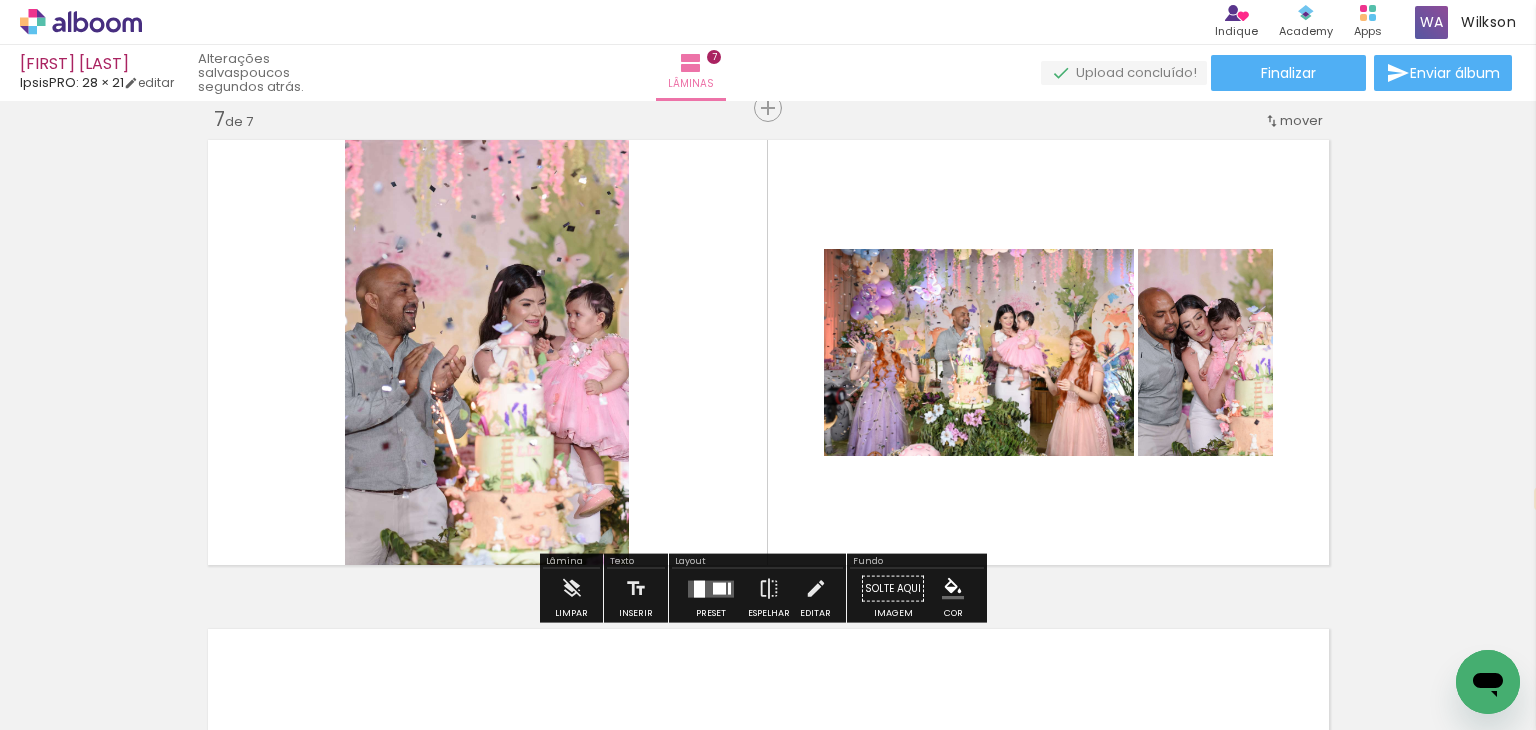 click at bounding box center (699, 588) 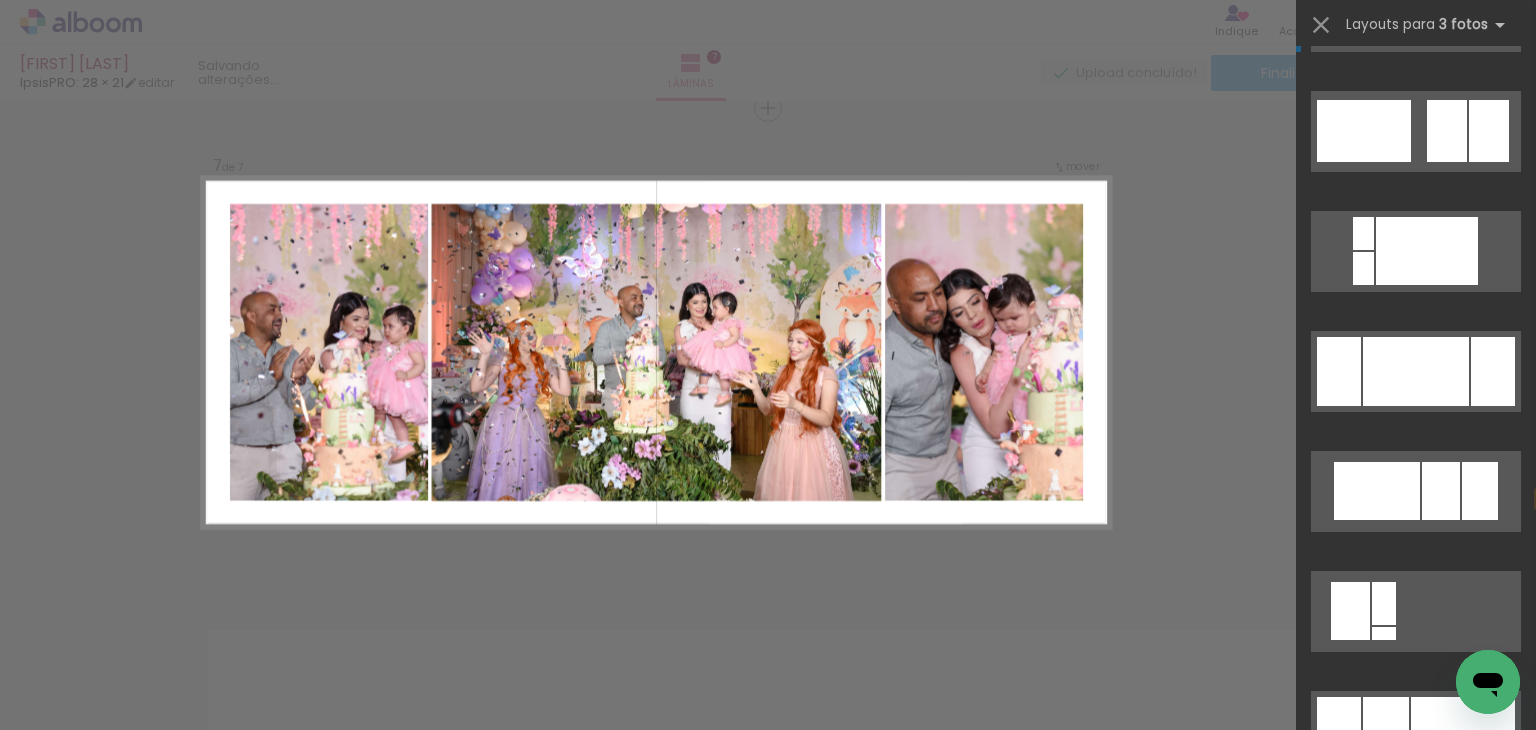 scroll, scrollTop: 933, scrollLeft: 0, axis: vertical 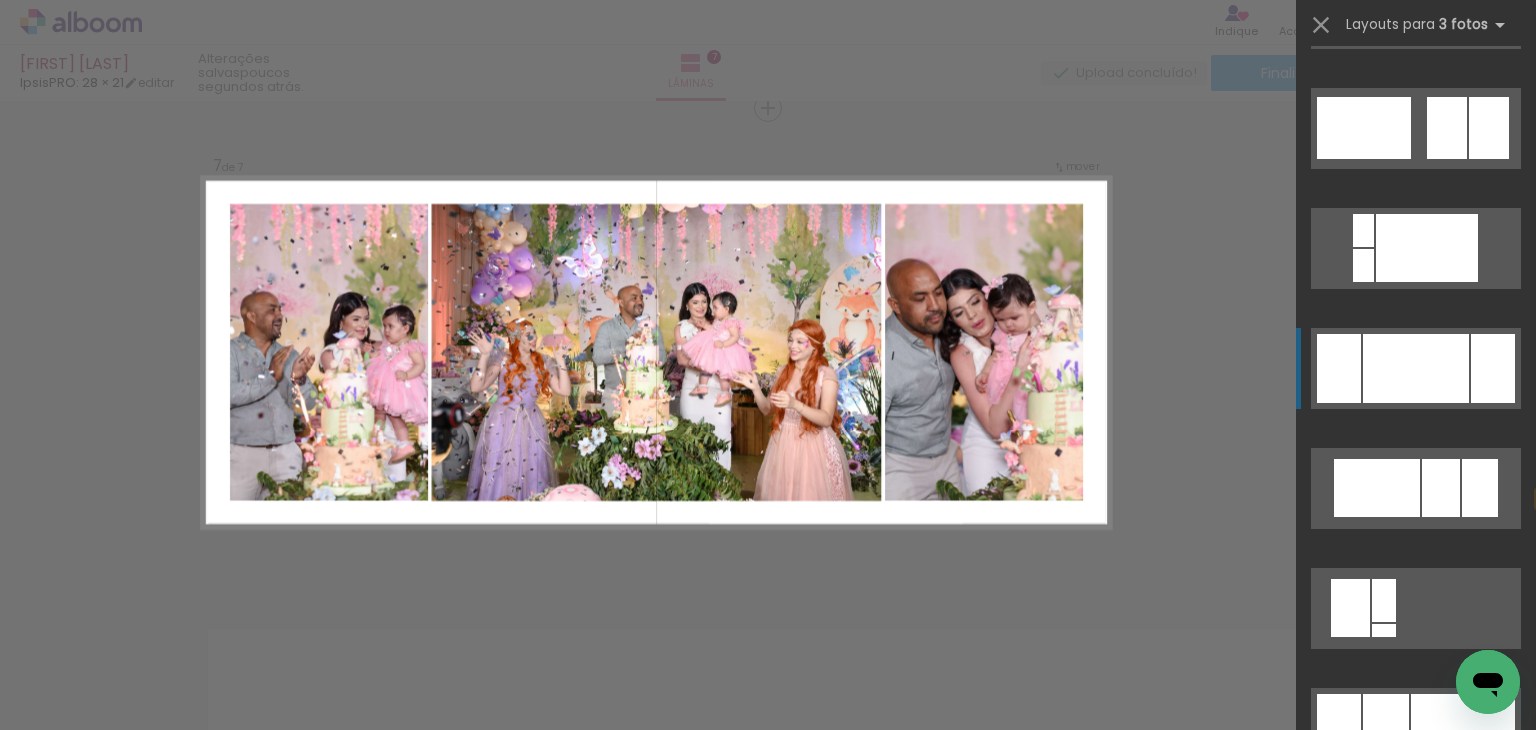 click at bounding box center [1416, 368] 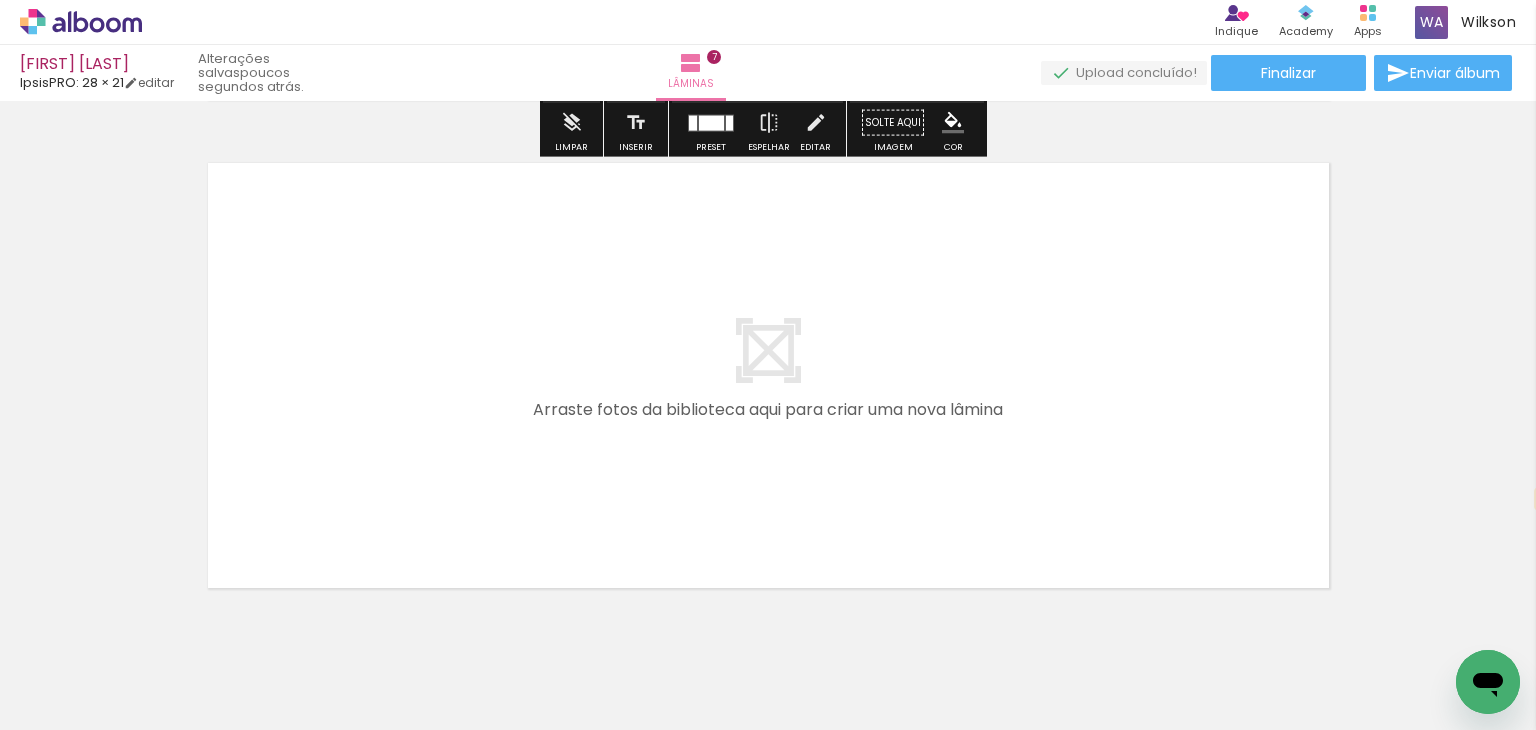 scroll, scrollTop: 3427, scrollLeft: 0, axis: vertical 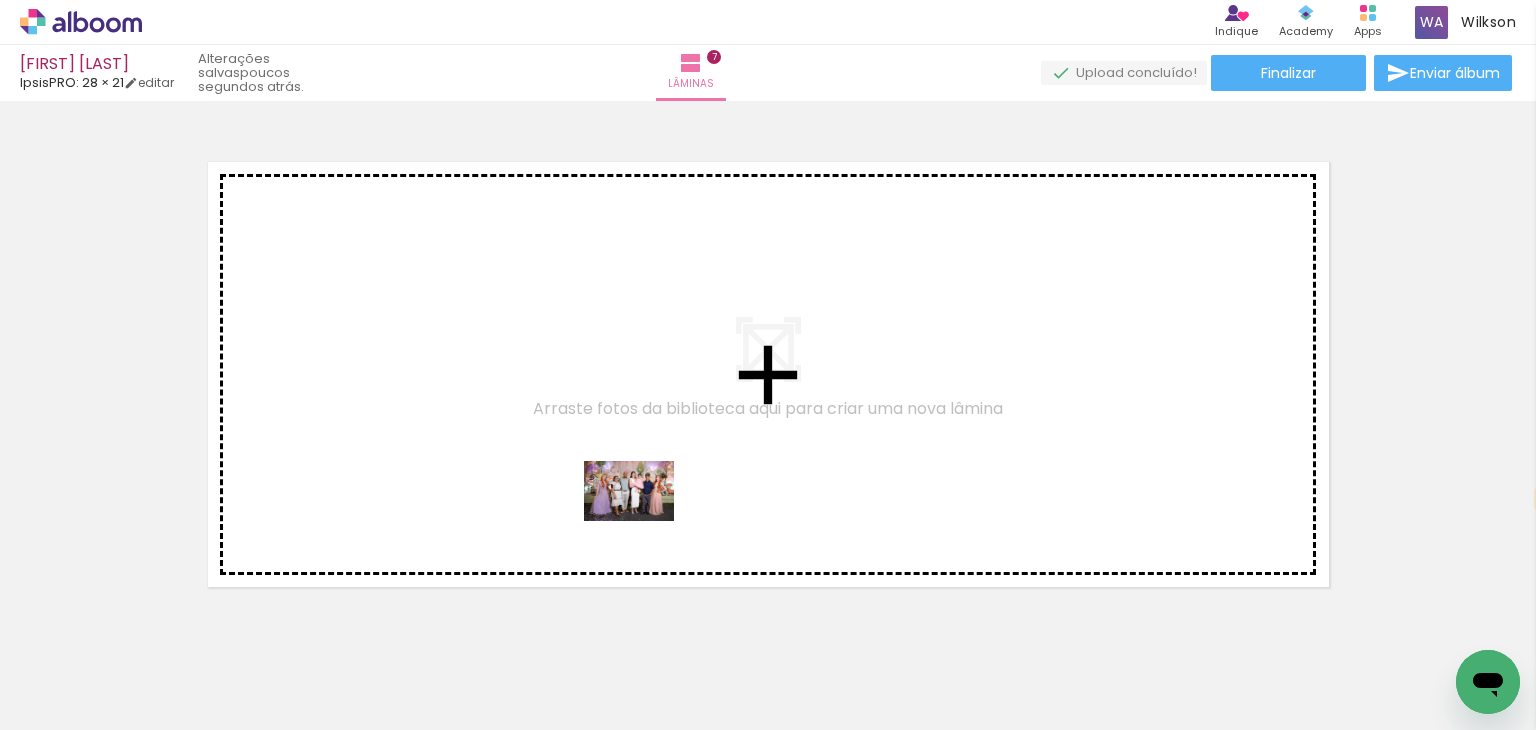 drag, startPoint x: 660, startPoint y: 678, endPoint x: 640, endPoint y: 507, distance: 172.16562 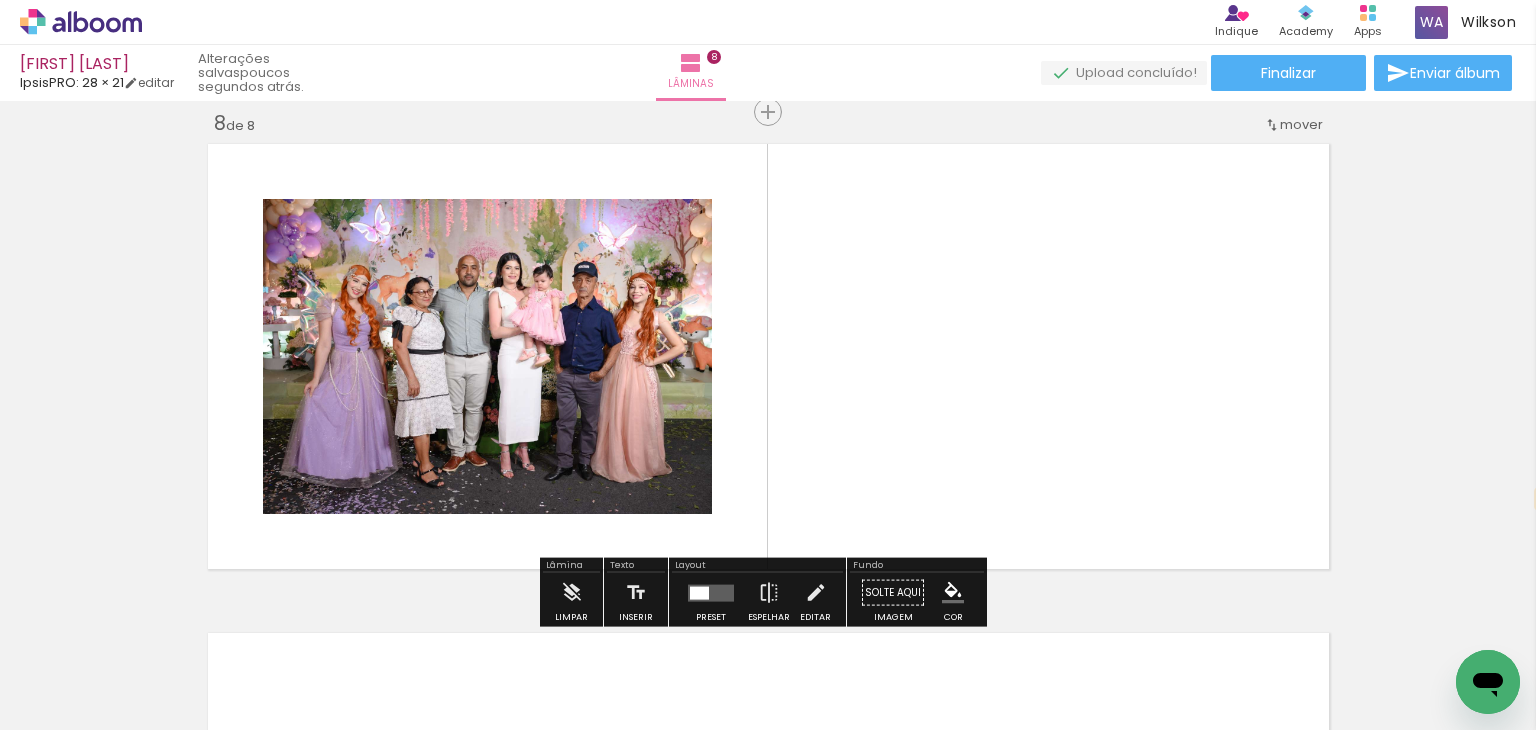 scroll, scrollTop: 3448, scrollLeft: 0, axis: vertical 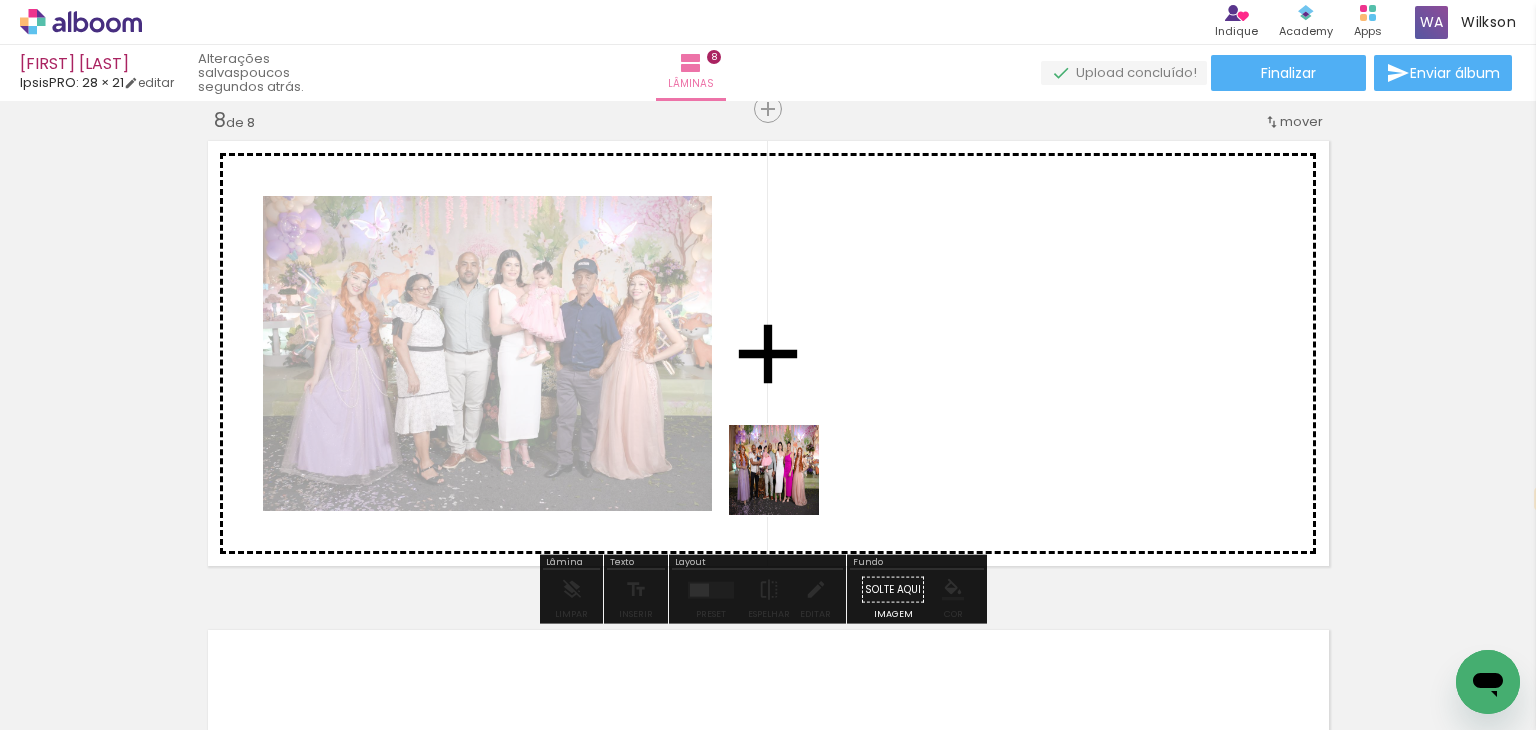 drag, startPoint x: 653, startPoint y: 684, endPoint x: 807, endPoint y: 465, distance: 267.72562 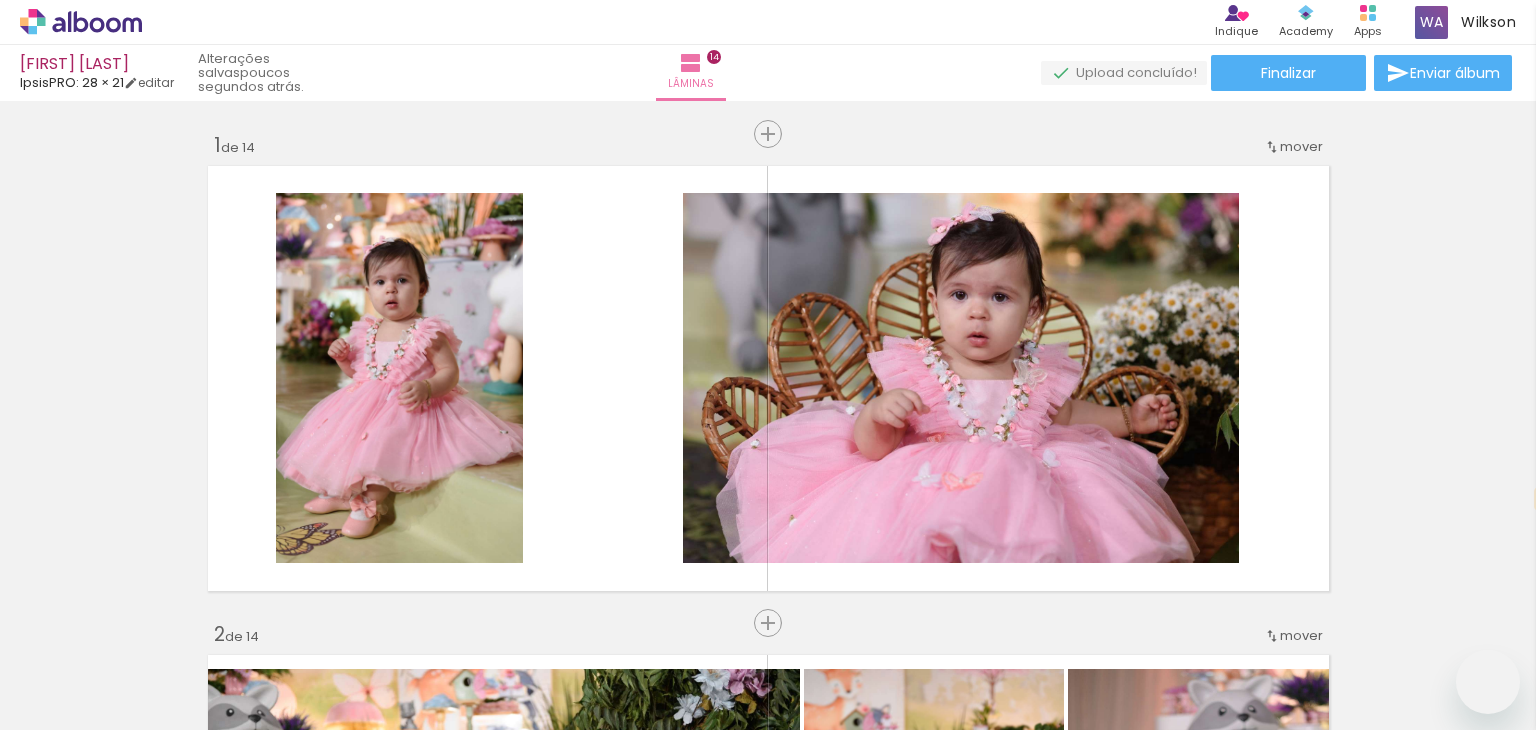 scroll, scrollTop: 0, scrollLeft: 0, axis: both 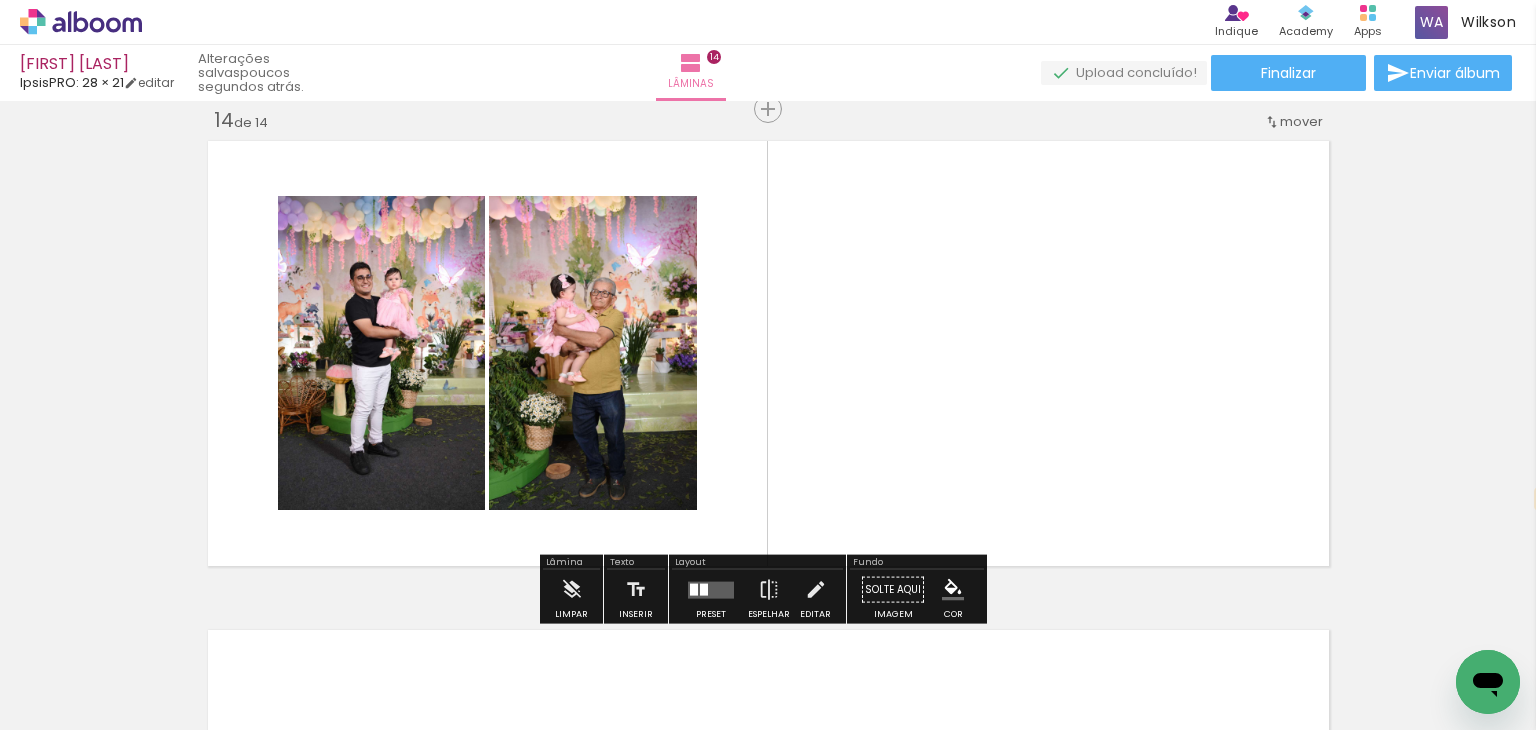click at bounding box center (704, 589) 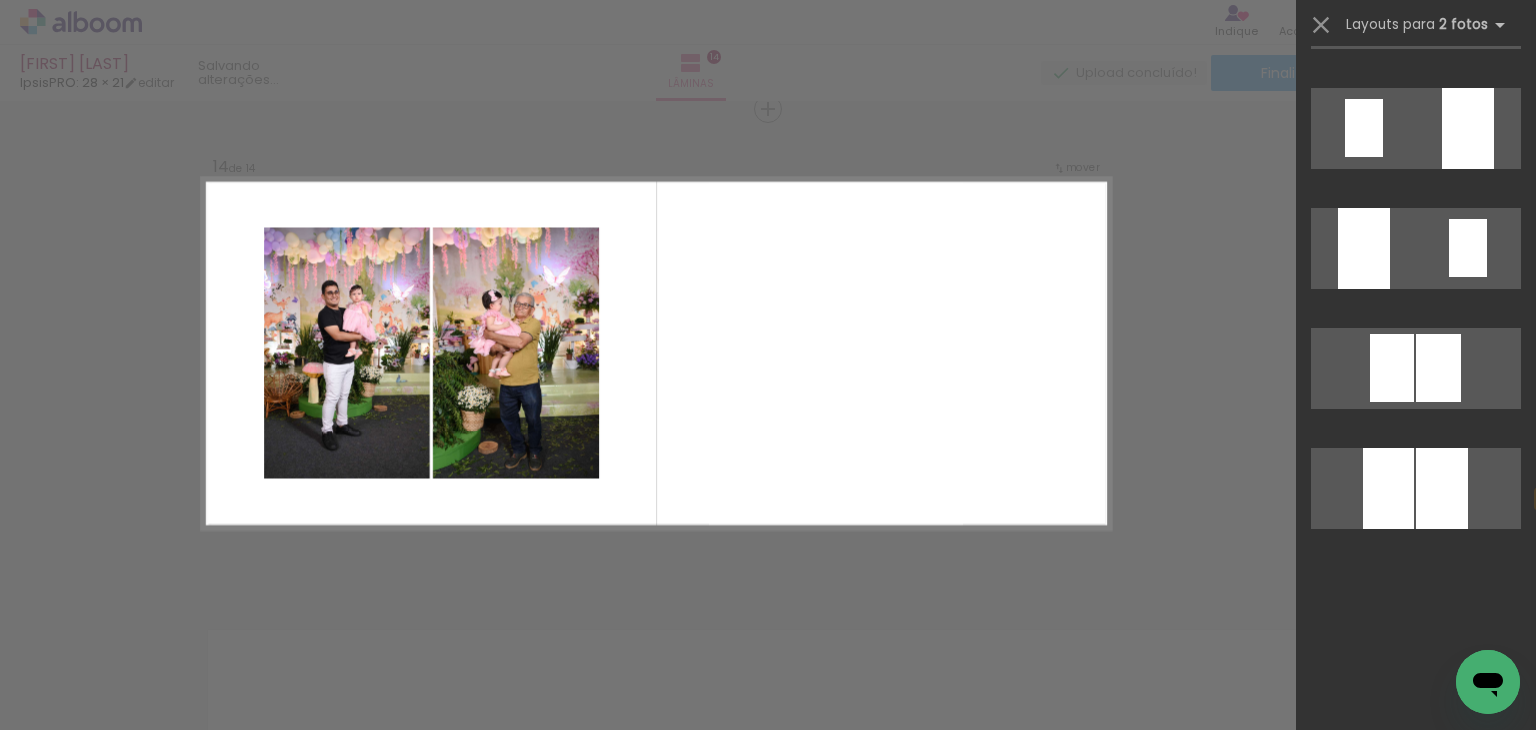 scroll, scrollTop: 0, scrollLeft: 0, axis: both 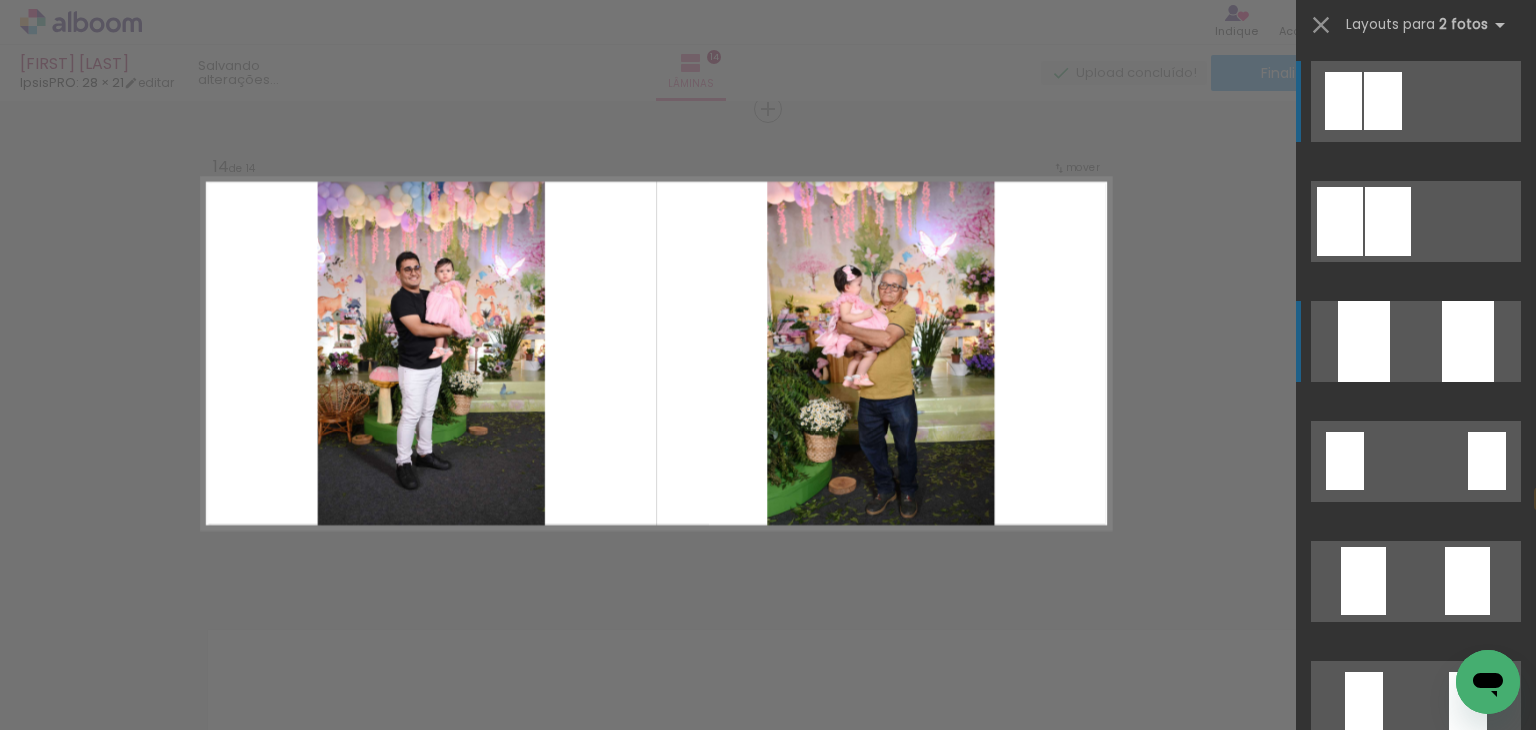 click at bounding box center [1468, 341] 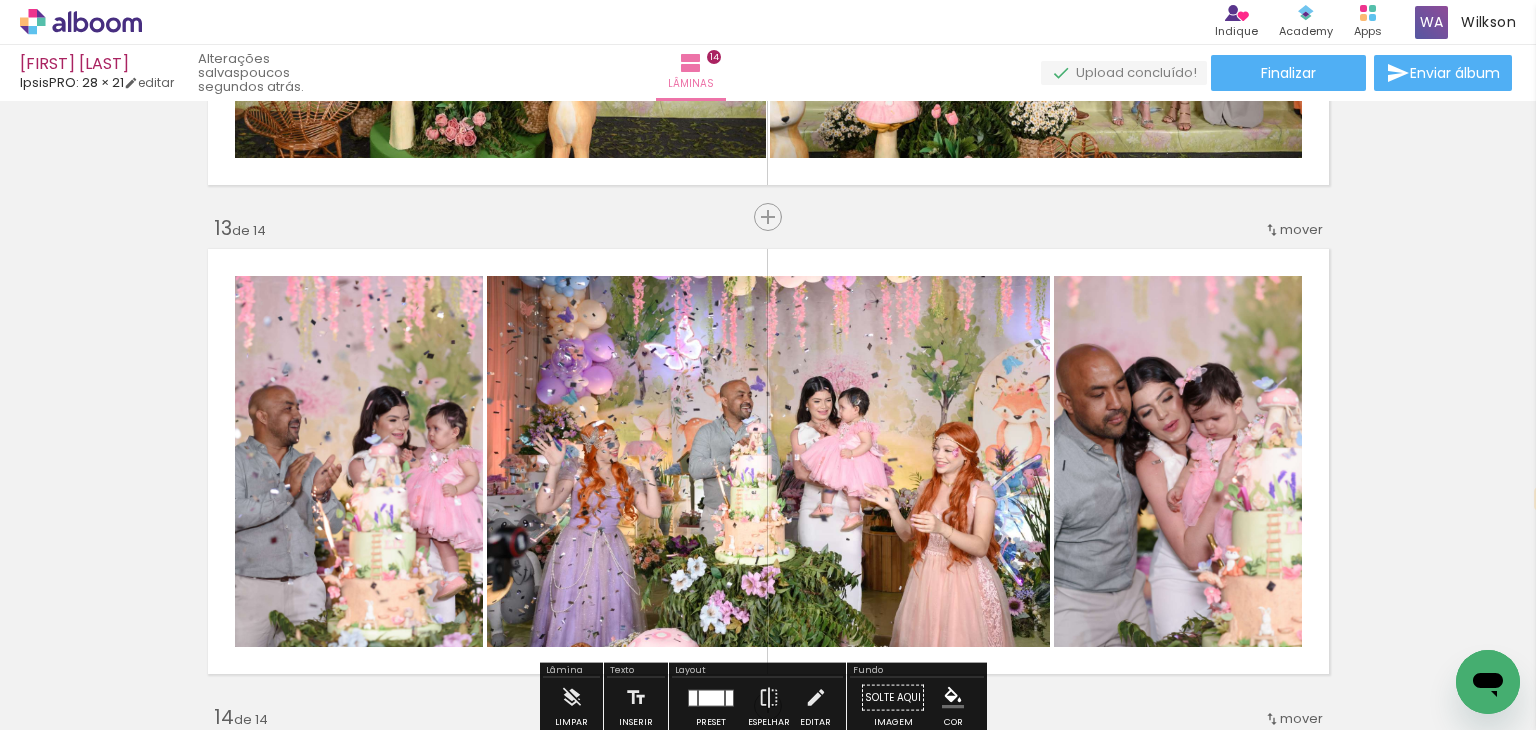 scroll, scrollTop: 5782, scrollLeft: 0, axis: vertical 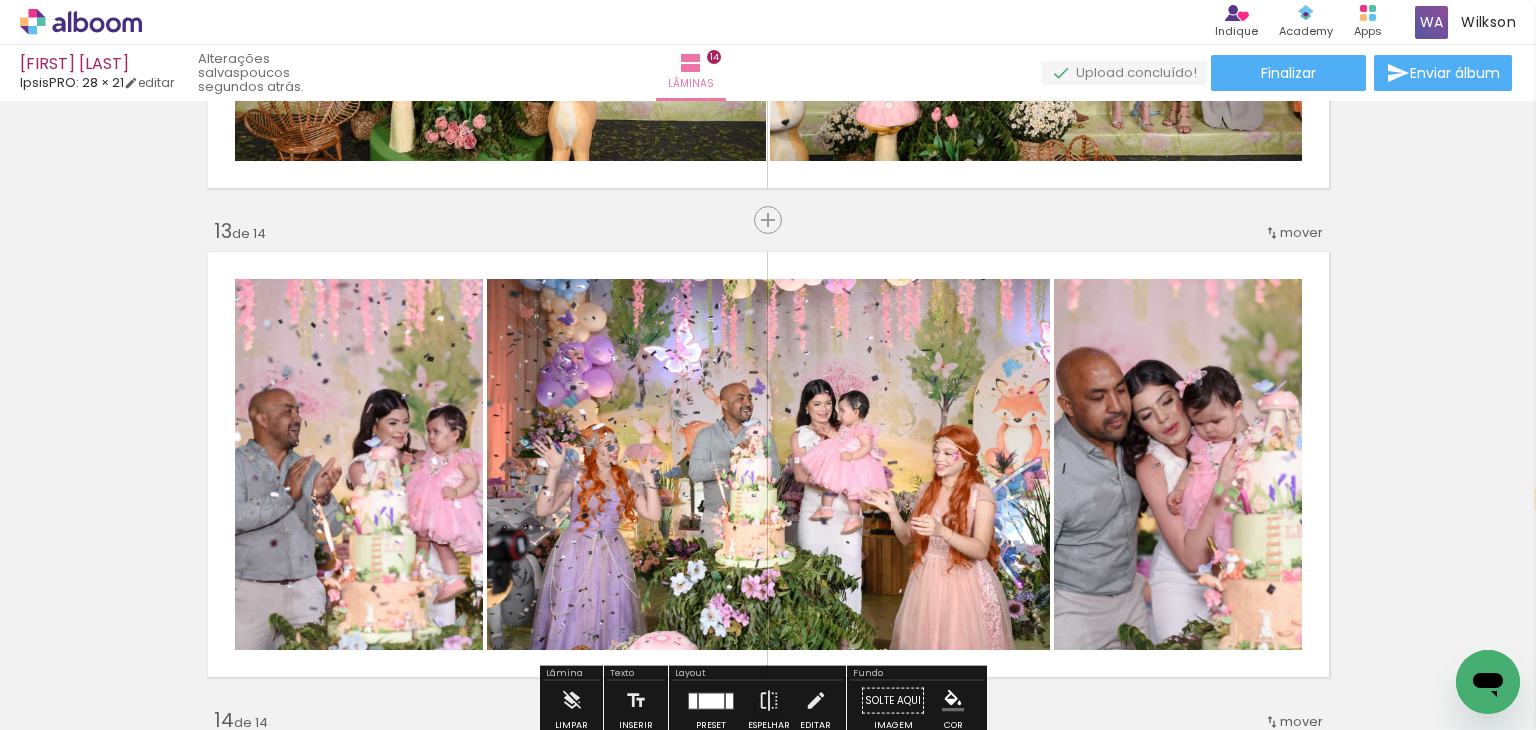 click on "mover" at bounding box center [1301, 232] 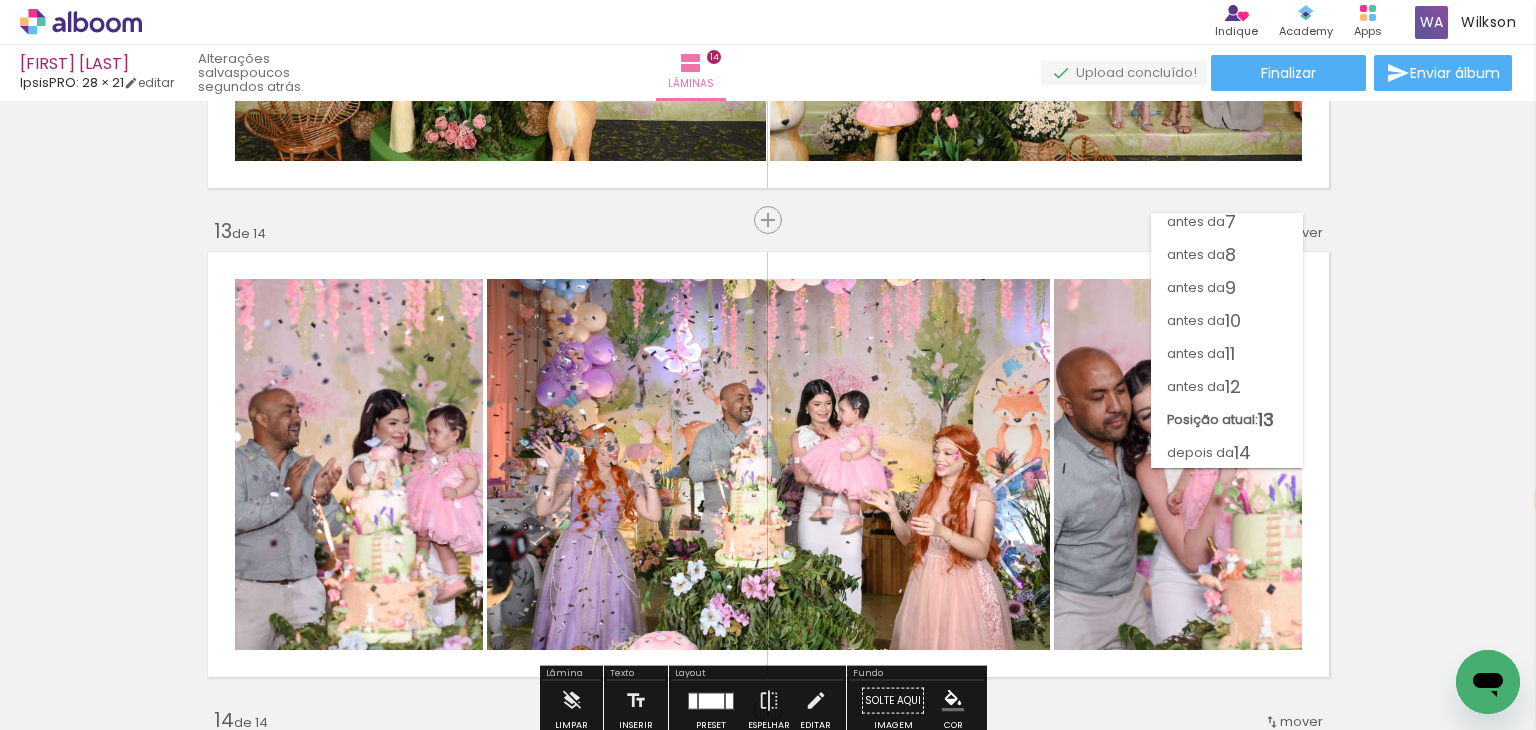 scroll, scrollTop: 207, scrollLeft: 0, axis: vertical 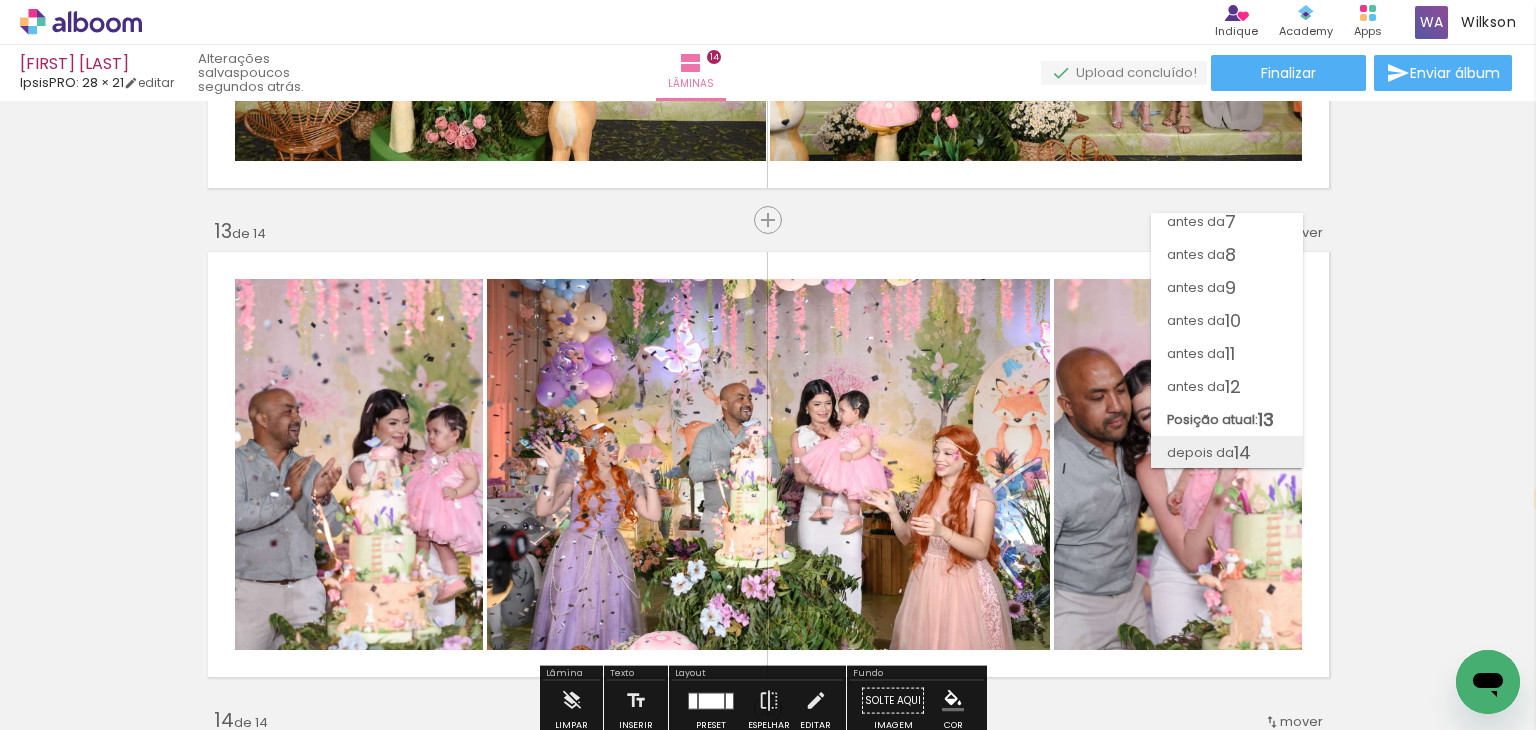 click on "depois da" at bounding box center (1200, 452) 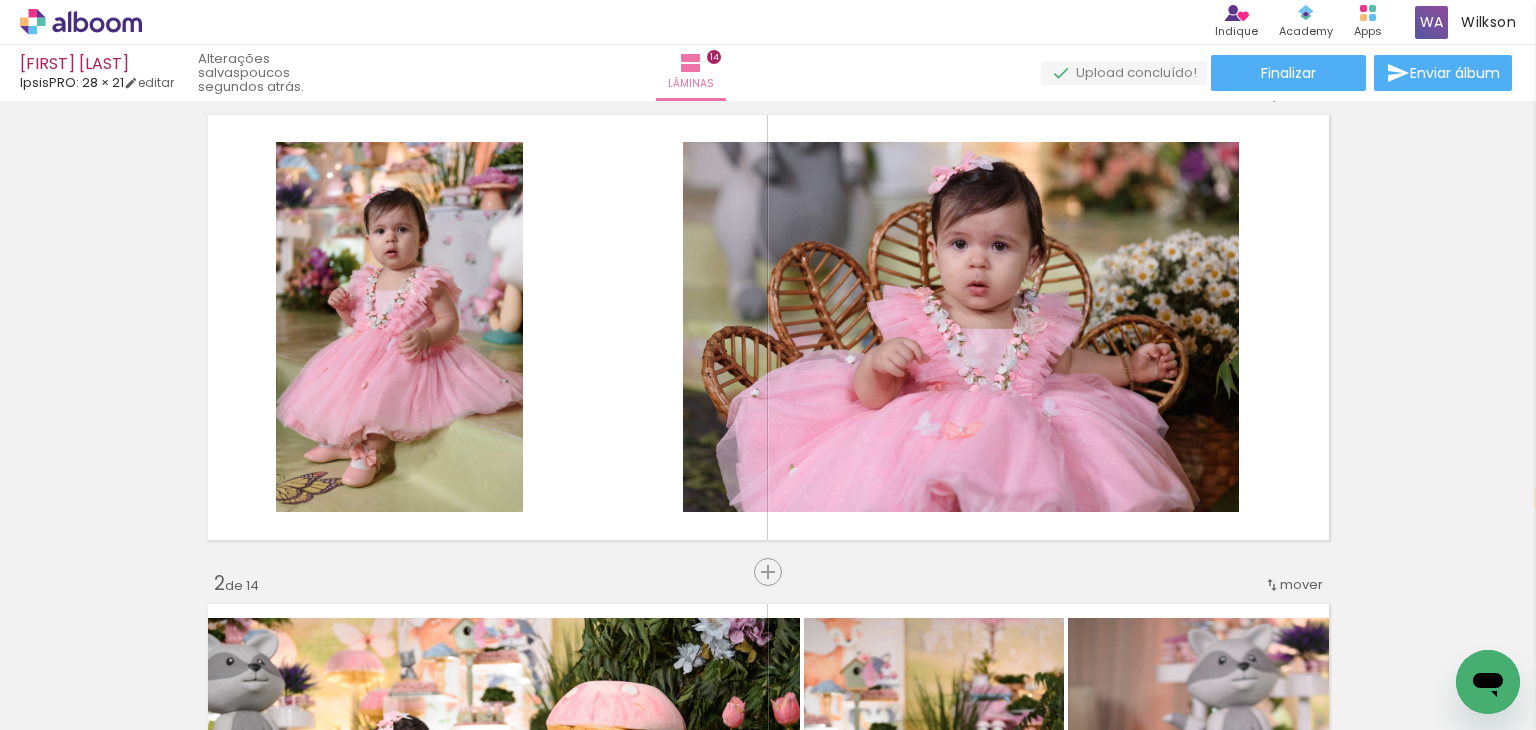 scroll, scrollTop: 0, scrollLeft: 0, axis: both 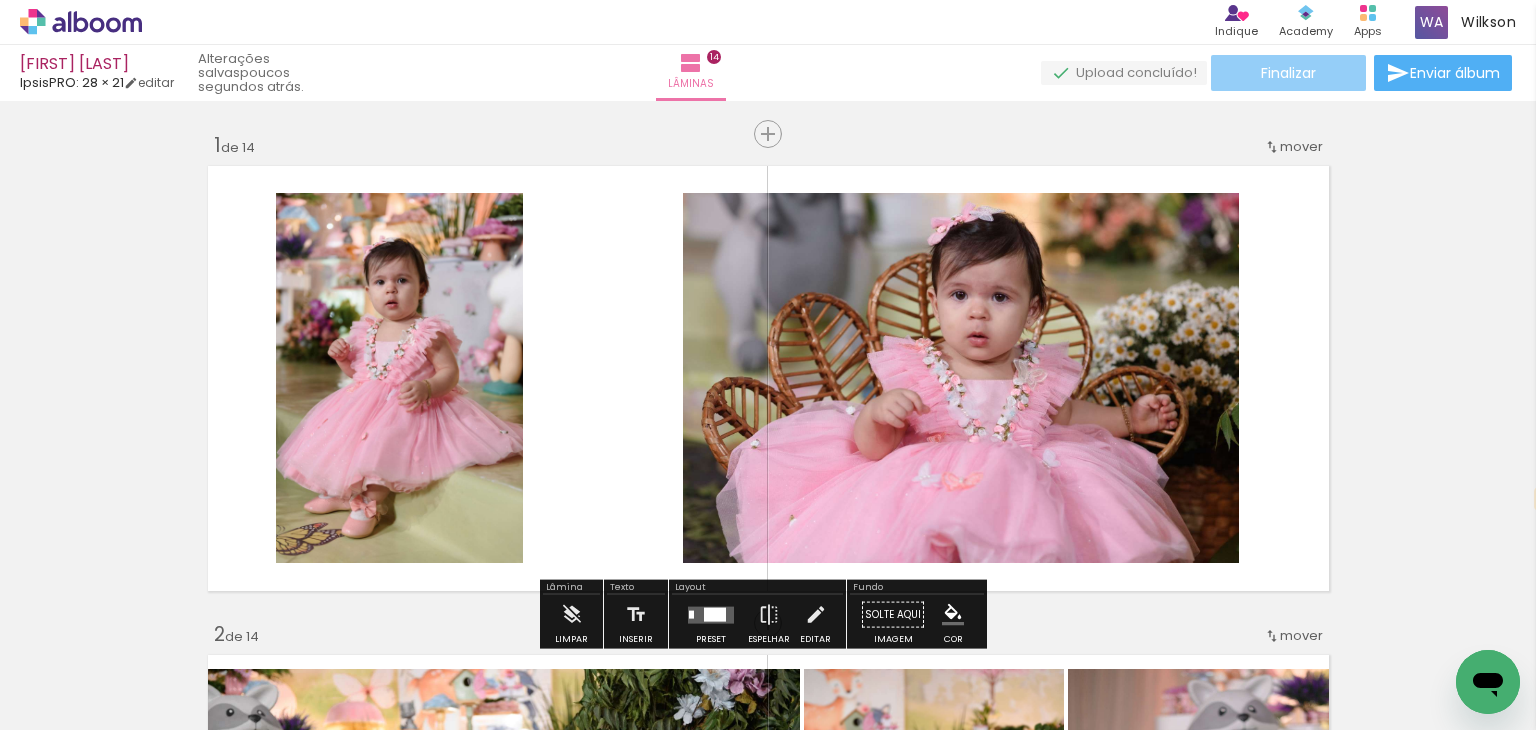 click on "Finalizar" 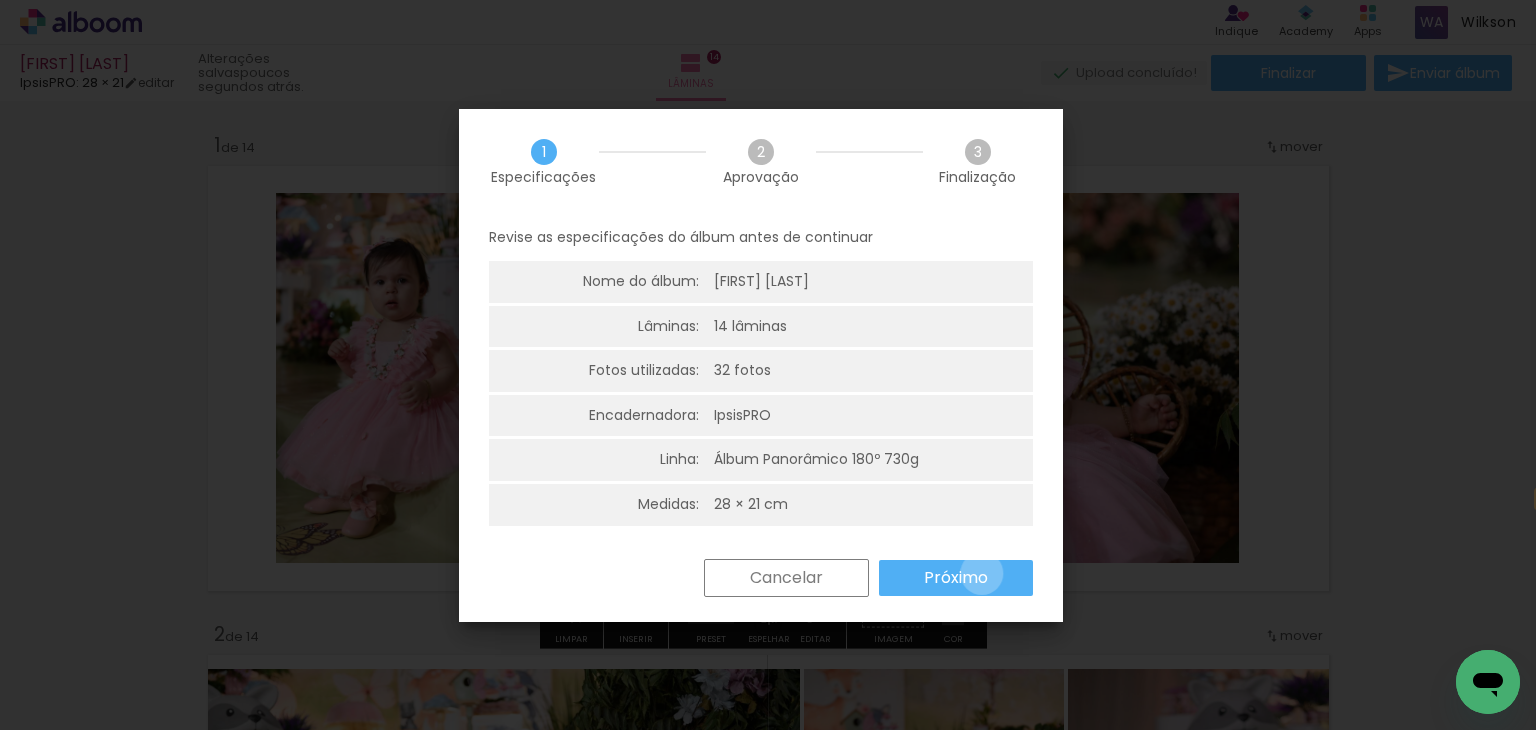 click on "Próximo" at bounding box center (0, 0) 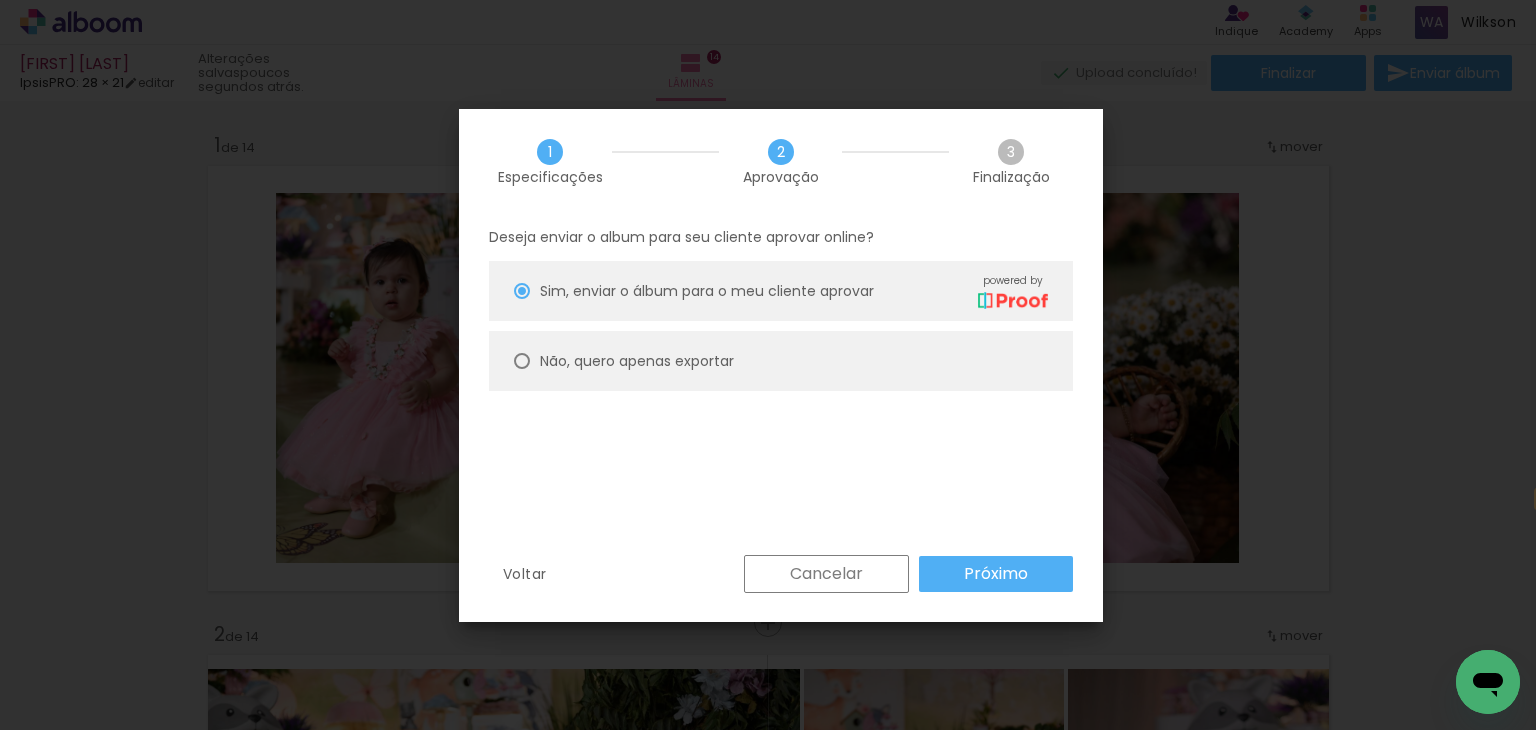 click on "Próximo" at bounding box center [0, 0] 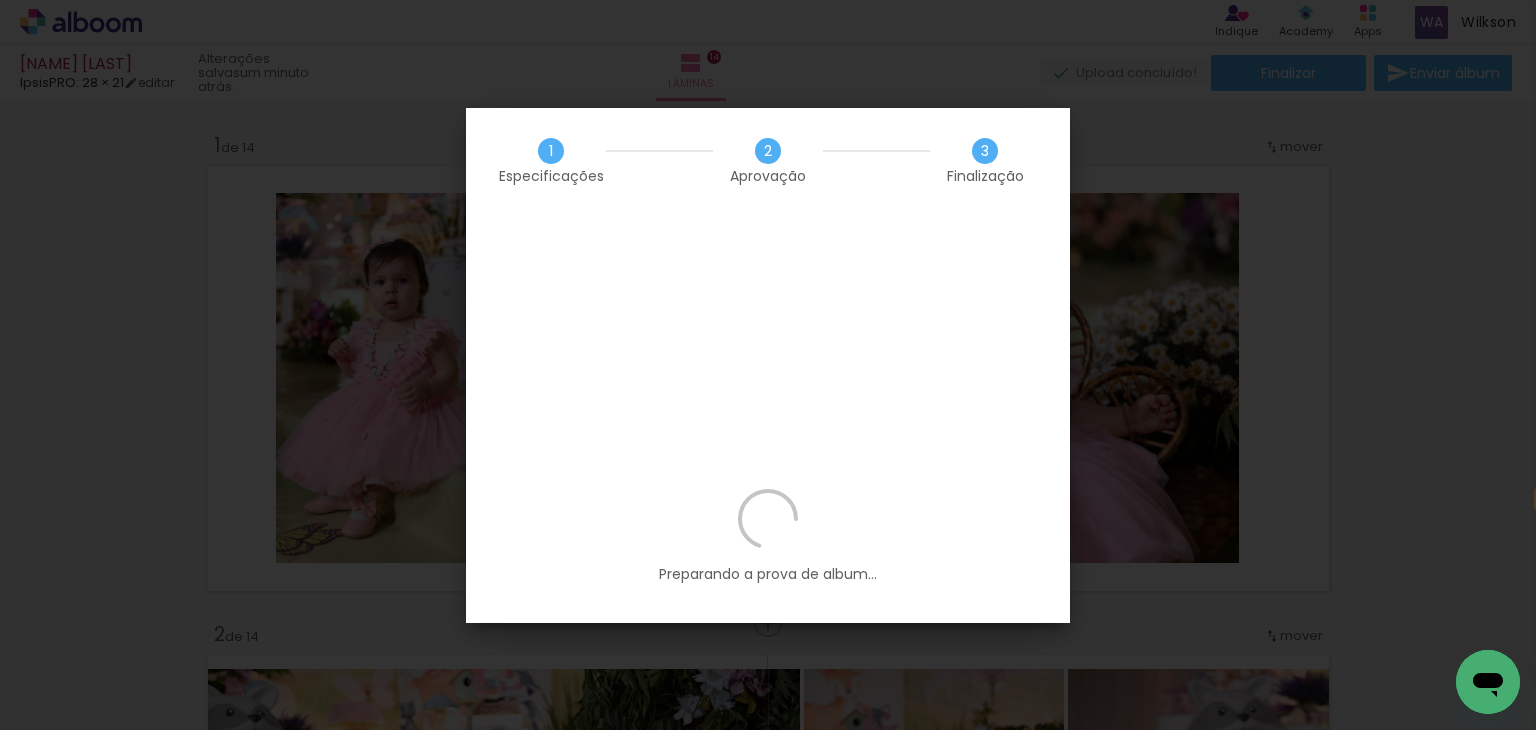 scroll, scrollTop: 0, scrollLeft: 0, axis: both 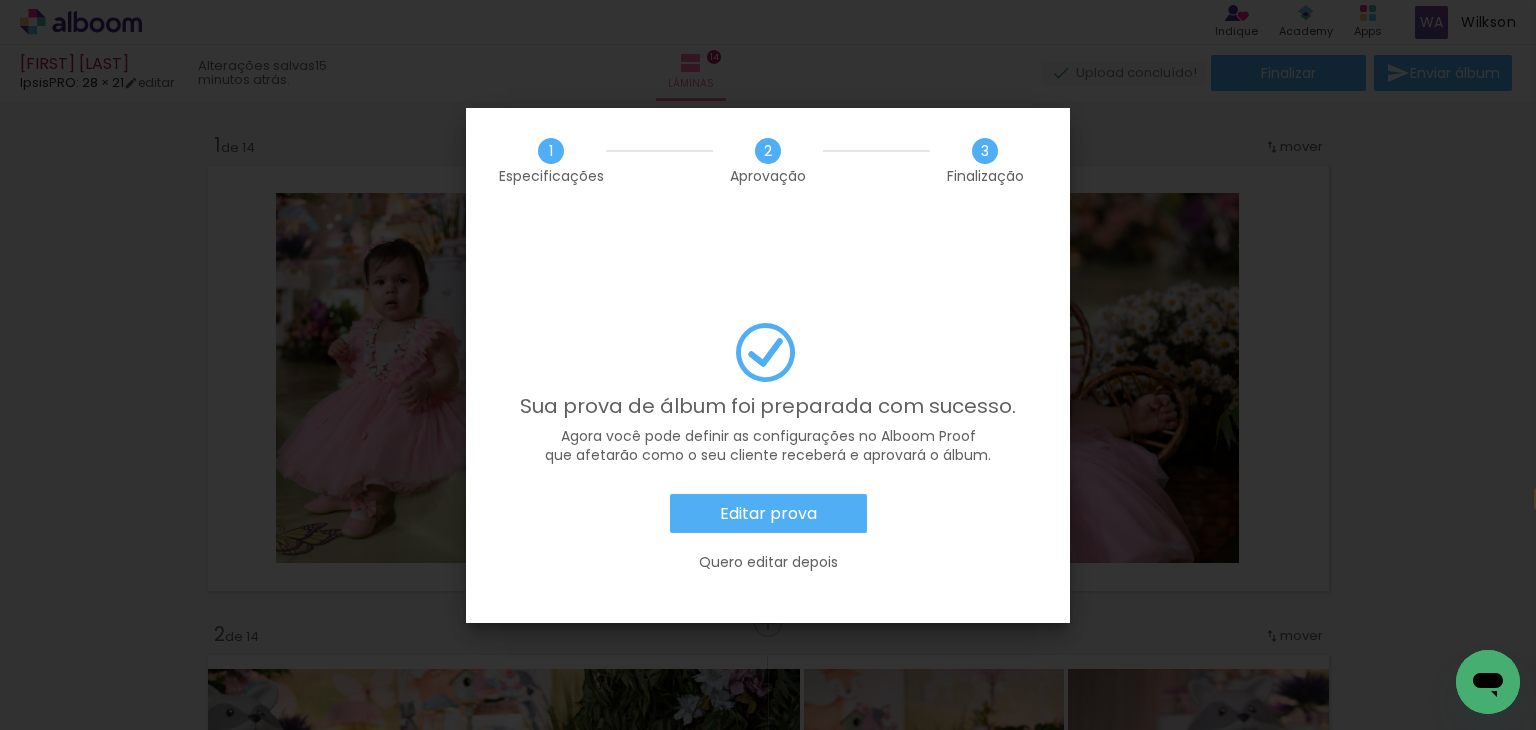 click on "Editar prova" at bounding box center [0, 0] 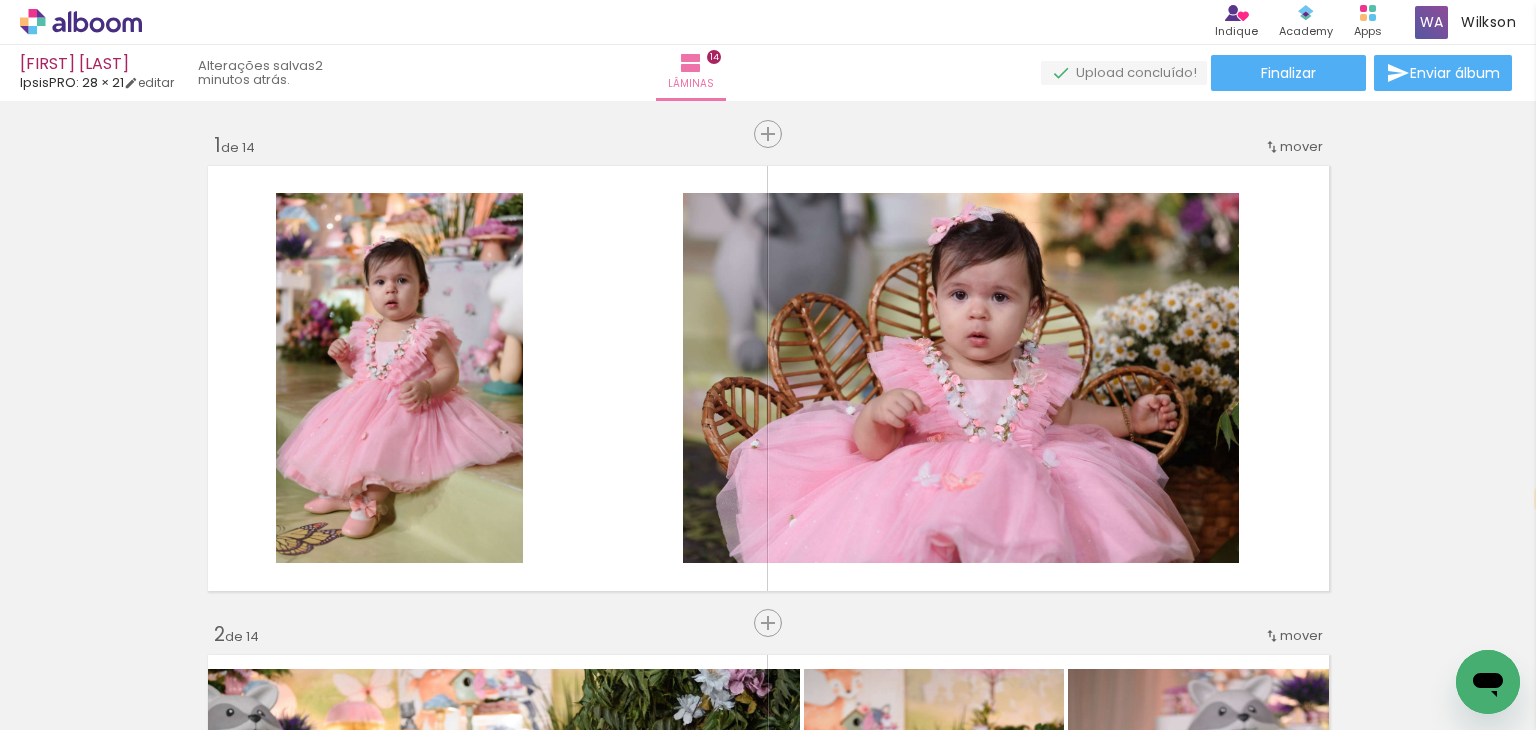 scroll, scrollTop: 0, scrollLeft: 0, axis: both 